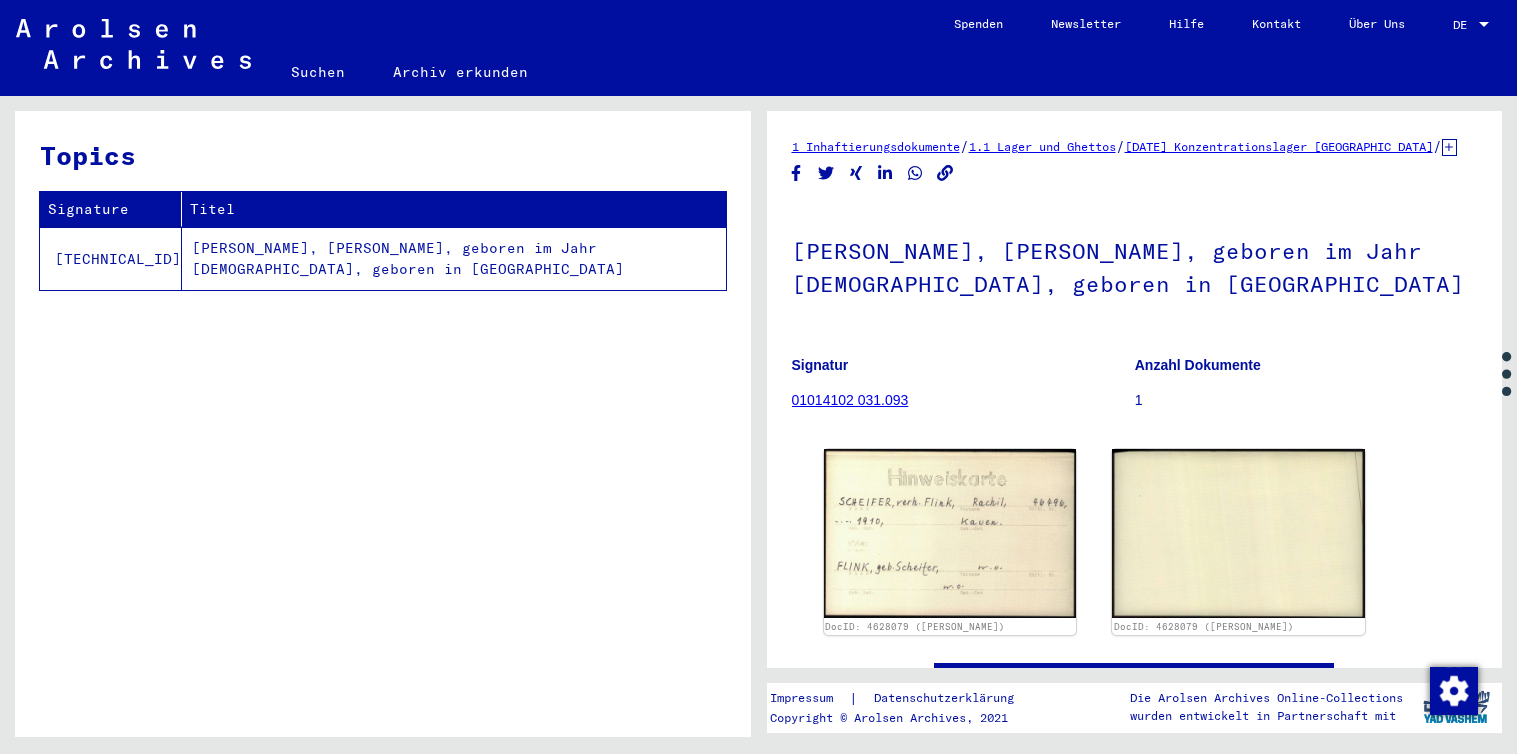 scroll, scrollTop: 0, scrollLeft: 0, axis: both 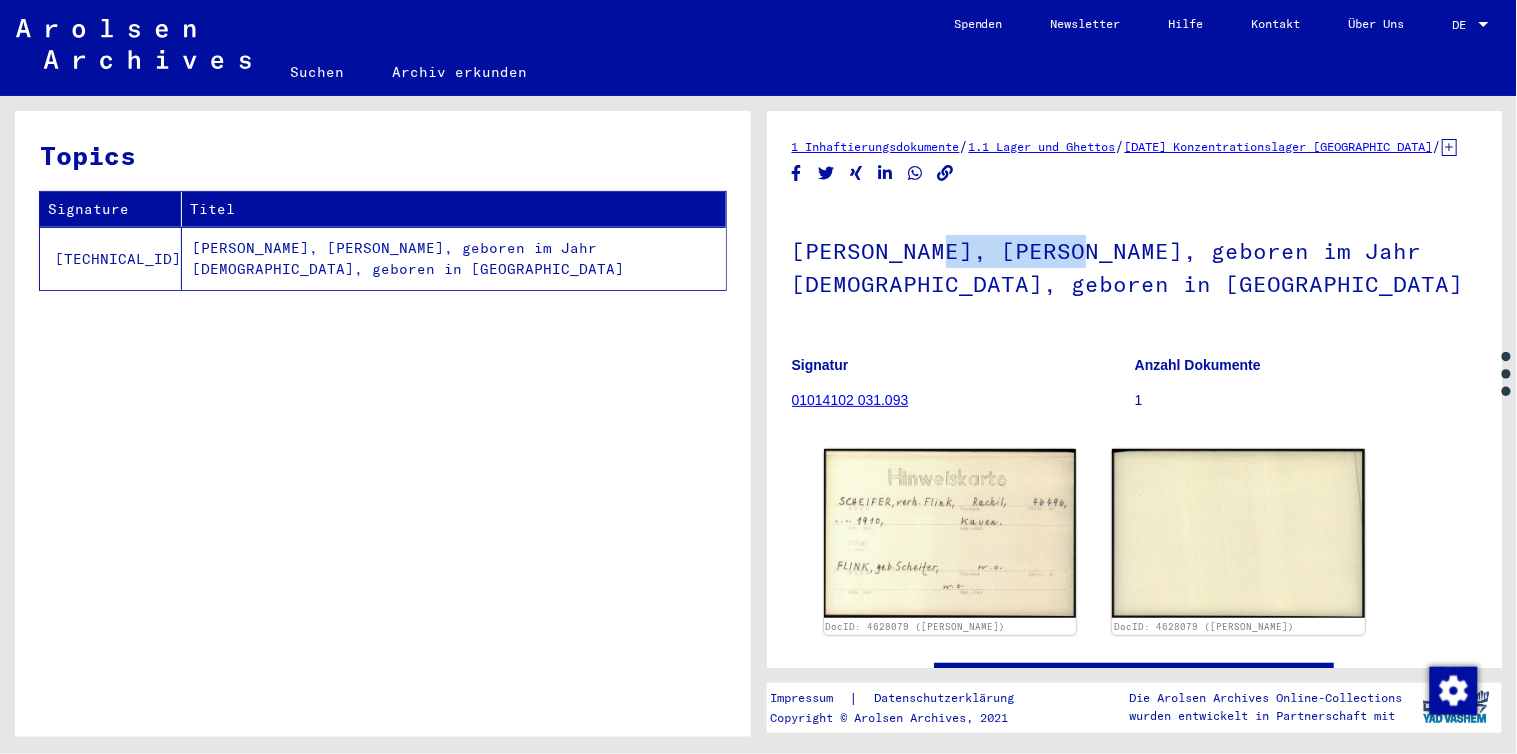 drag, startPoint x: 1084, startPoint y: 268, endPoint x: 944, endPoint y: 271, distance: 140.03214 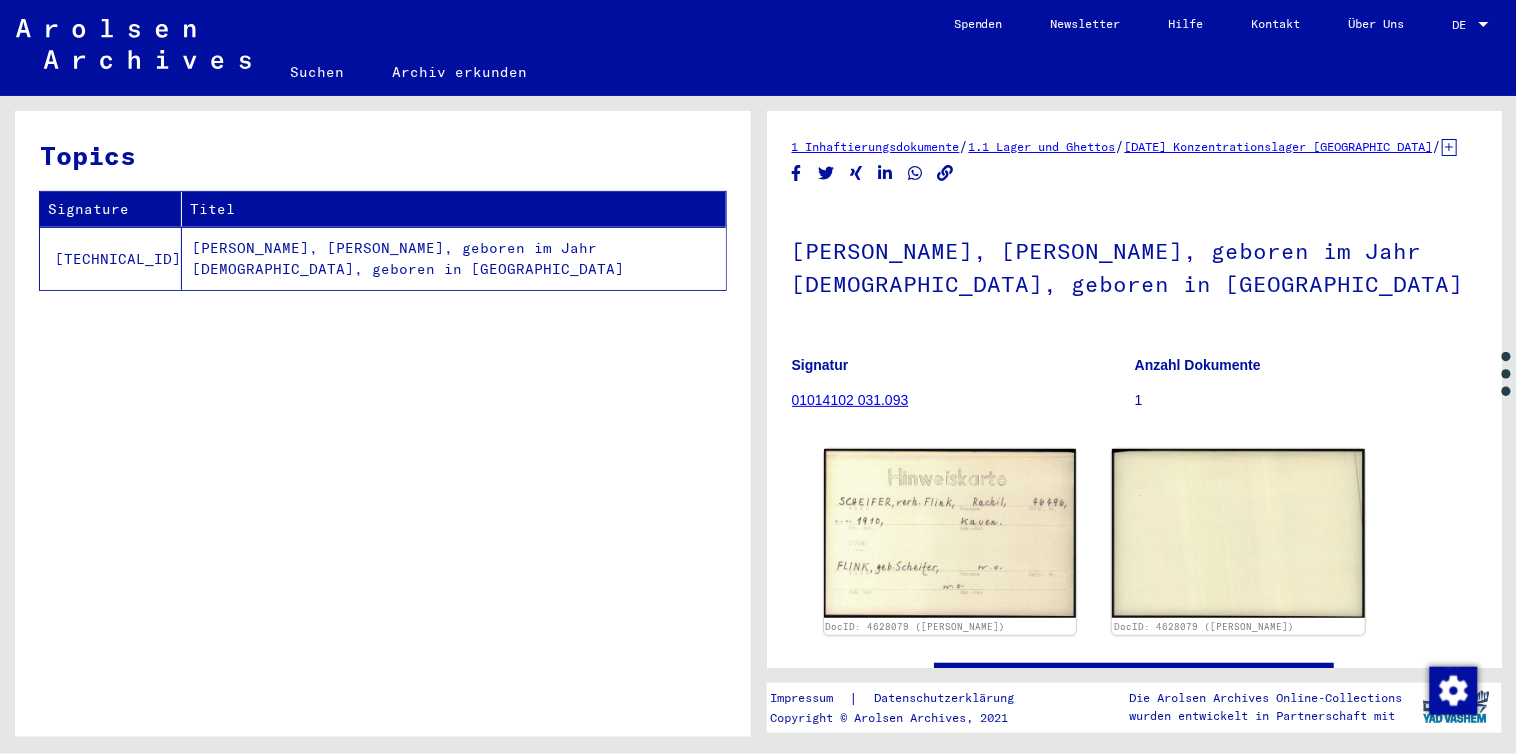 click on "[PERSON_NAME], [PERSON_NAME], geboren im Jahr [DEMOGRAPHIC_DATA], geboren in [GEOGRAPHIC_DATA]" 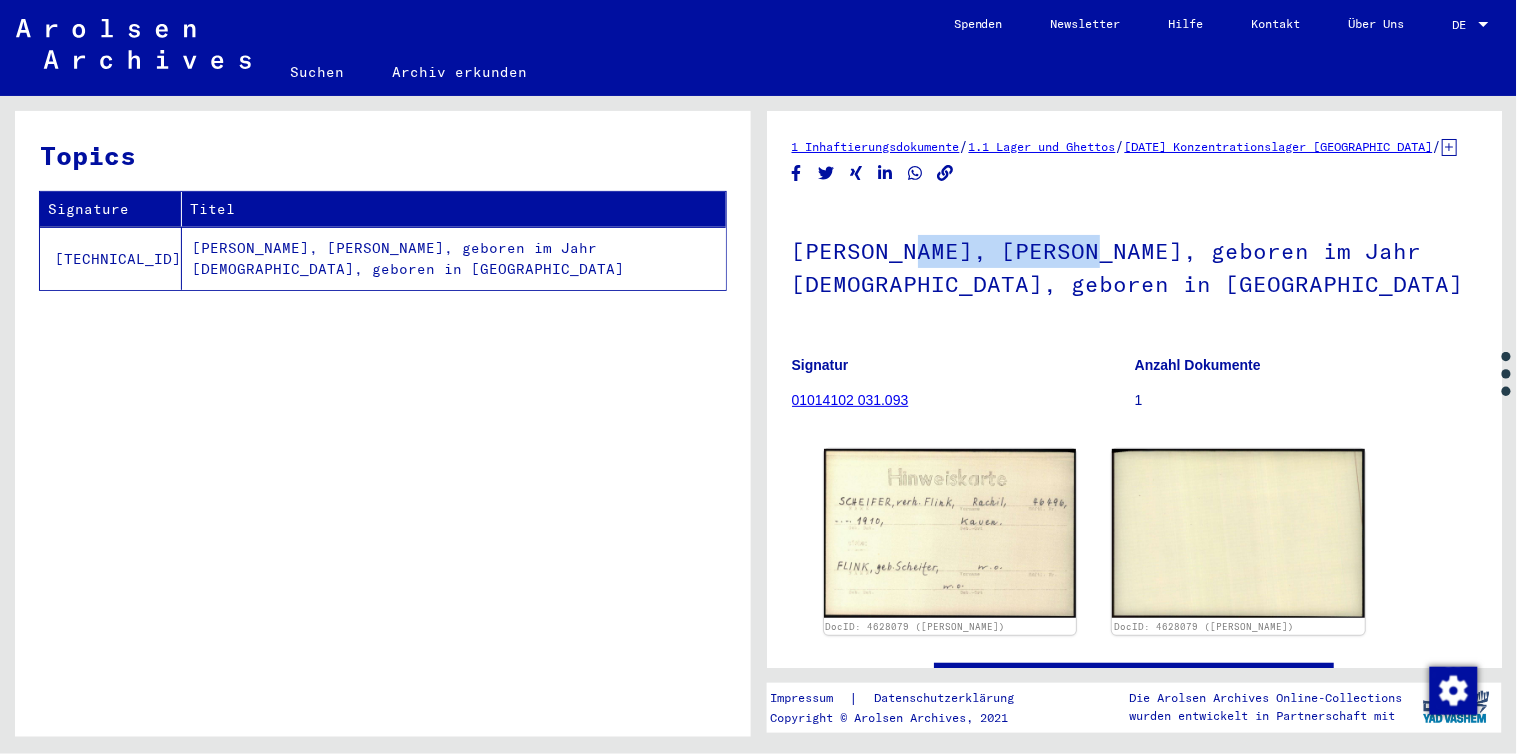 drag, startPoint x: 918, startPoint y: 270, endPoint x: 1068, endPoint y: 277, distance: 150.16324 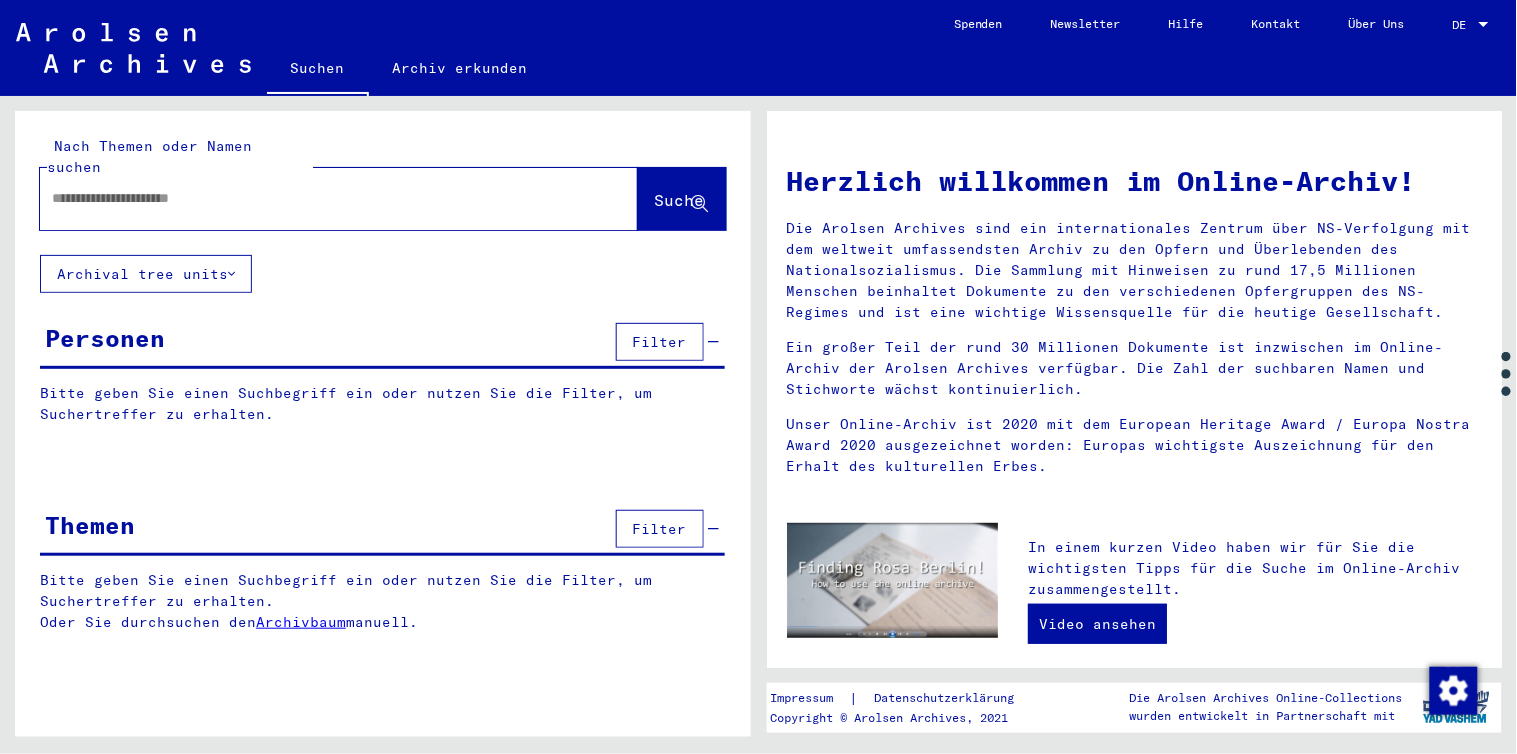 click at bounding box center (315, 198) 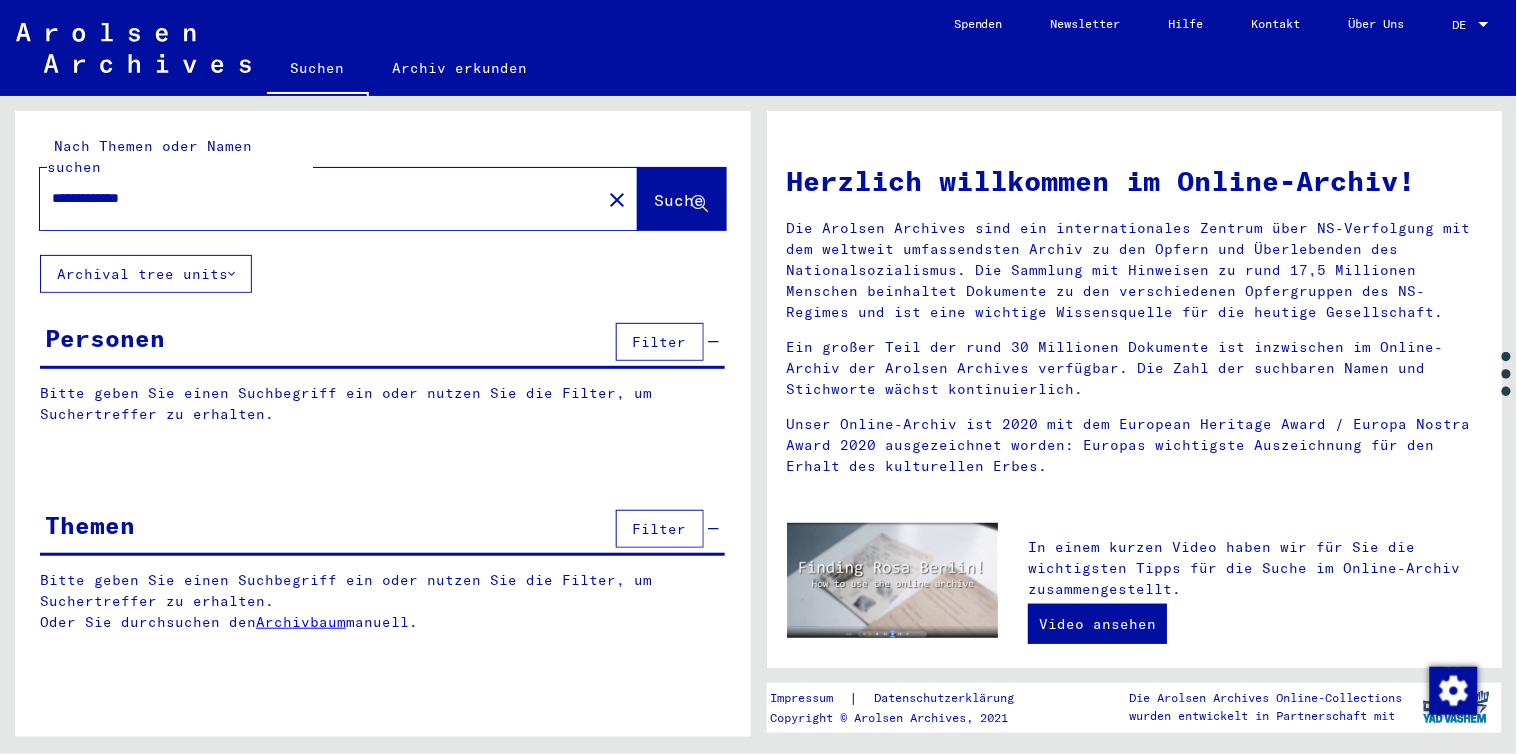drag, startPoint x: 93, startPoint y: 183, endPoint x: 107, endPoint y: 181, distance: 14.142136 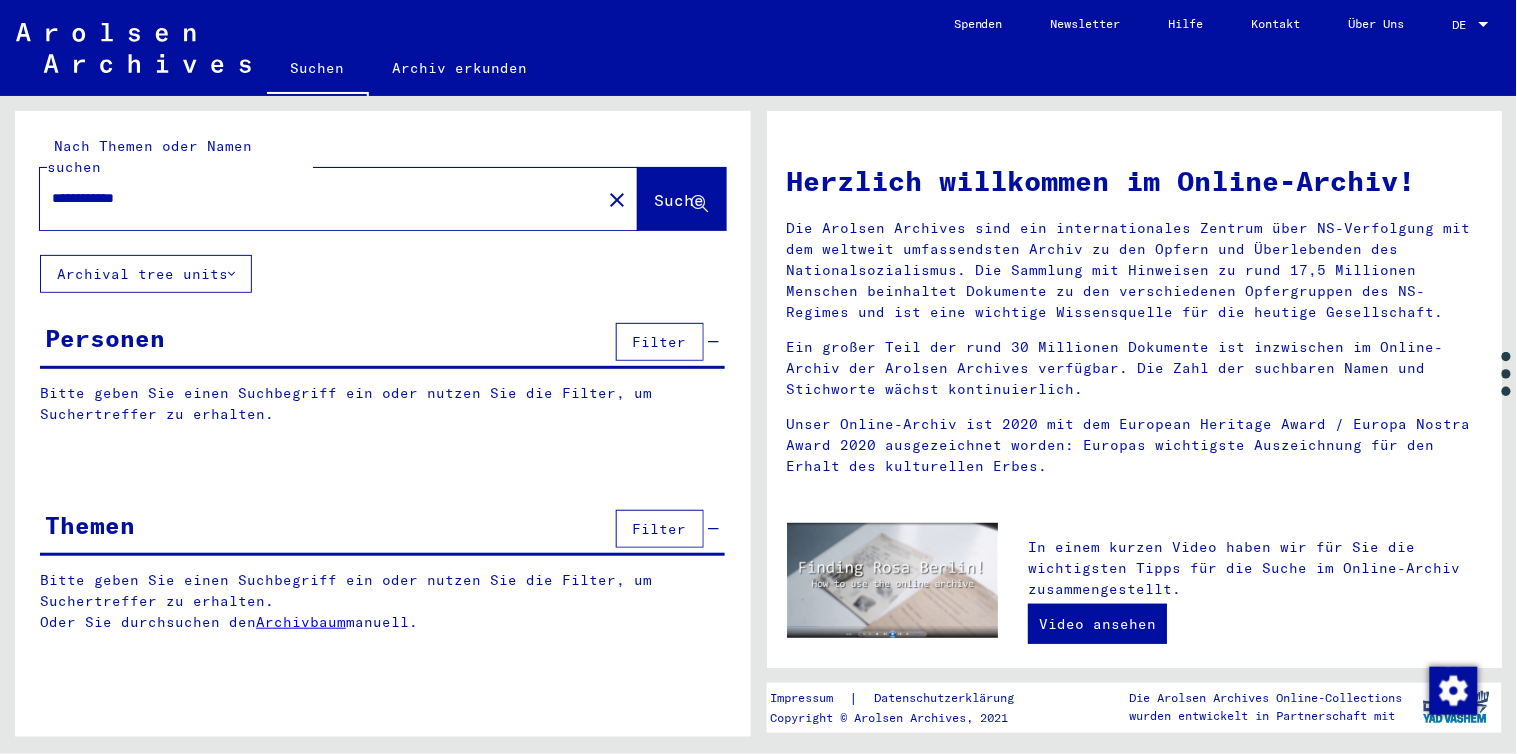 click on "Suche" 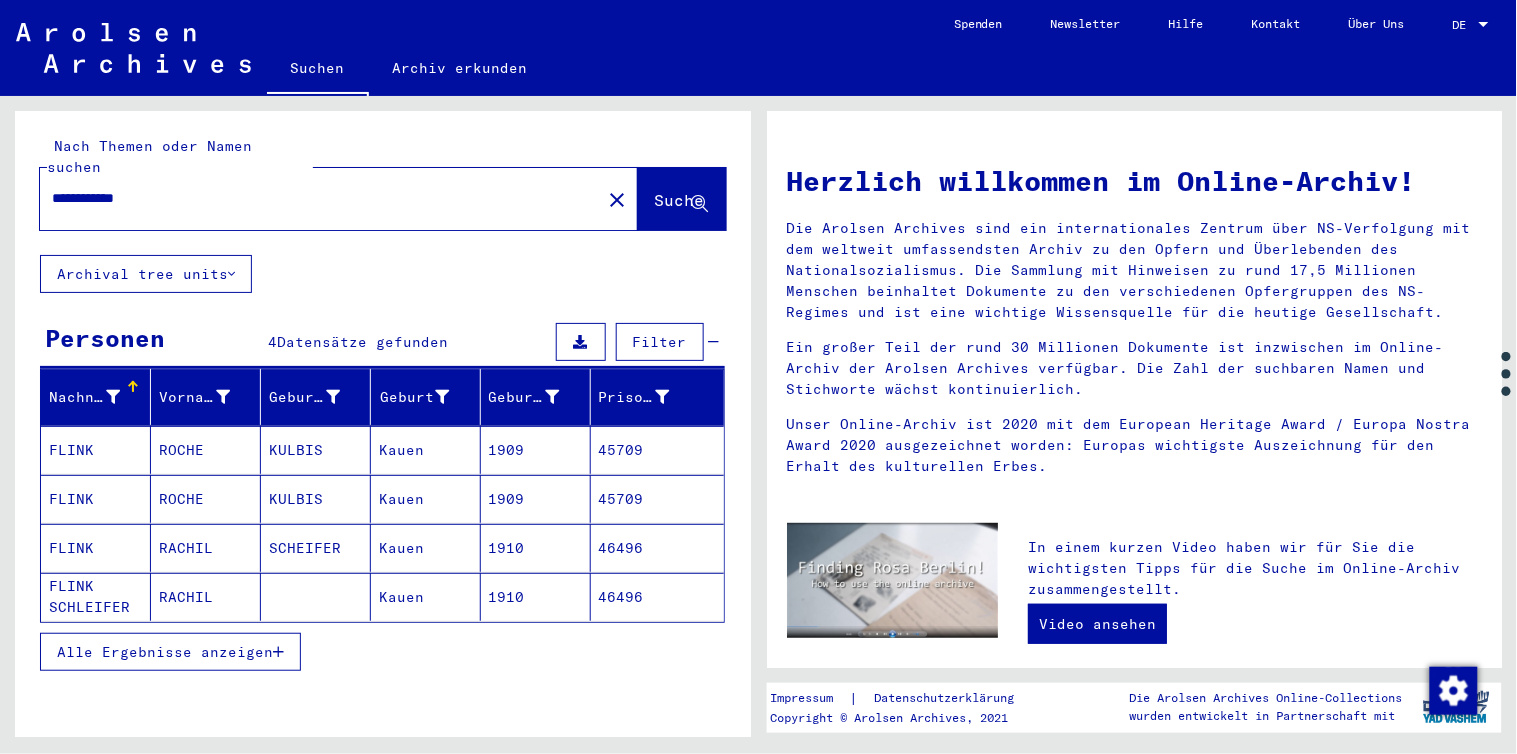 scroll, scrollTop: 8, scrollLeft: 0, axis: vertical 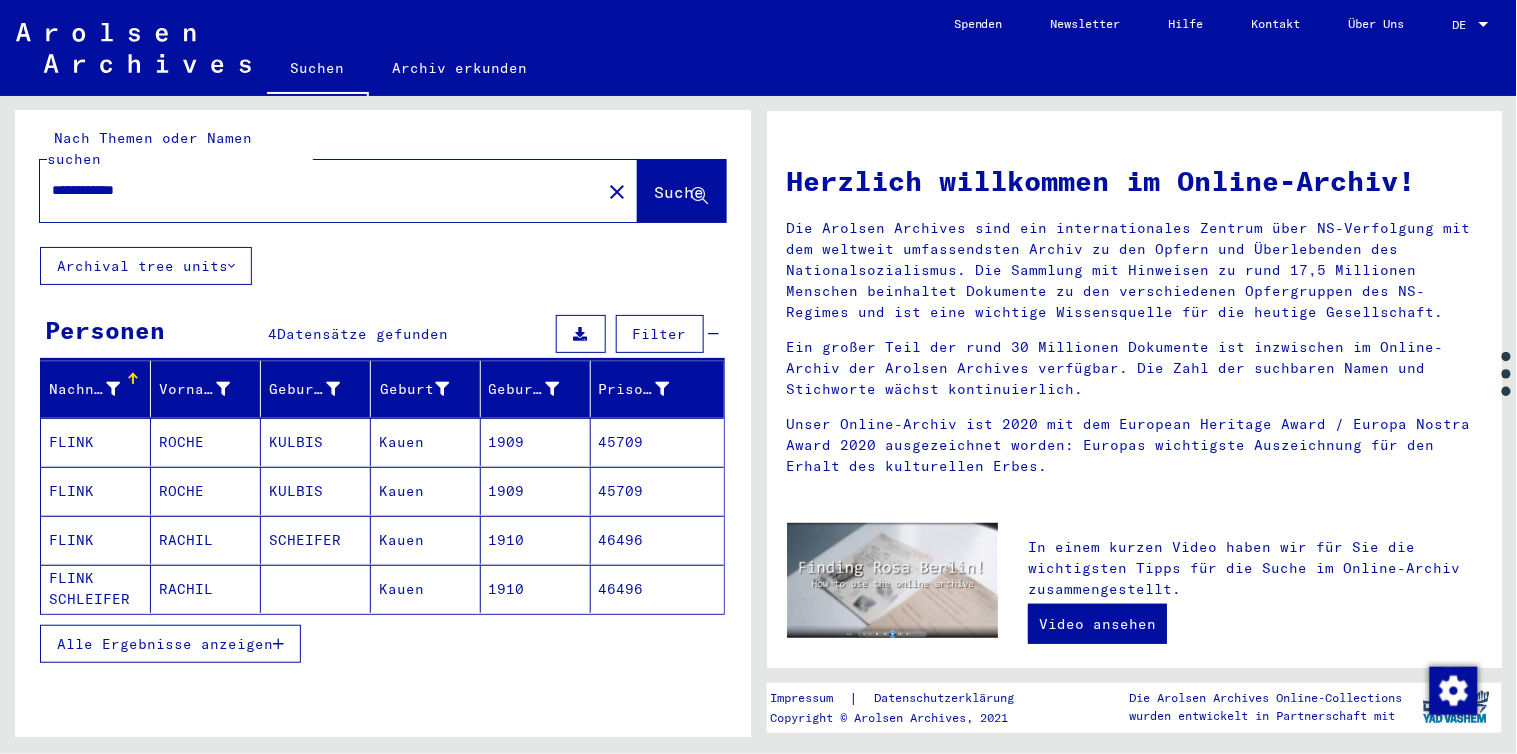 drag, startPoint x: 338, startPoint y: 515, endPoint x: 267, endPoint y: 515, distance: 71 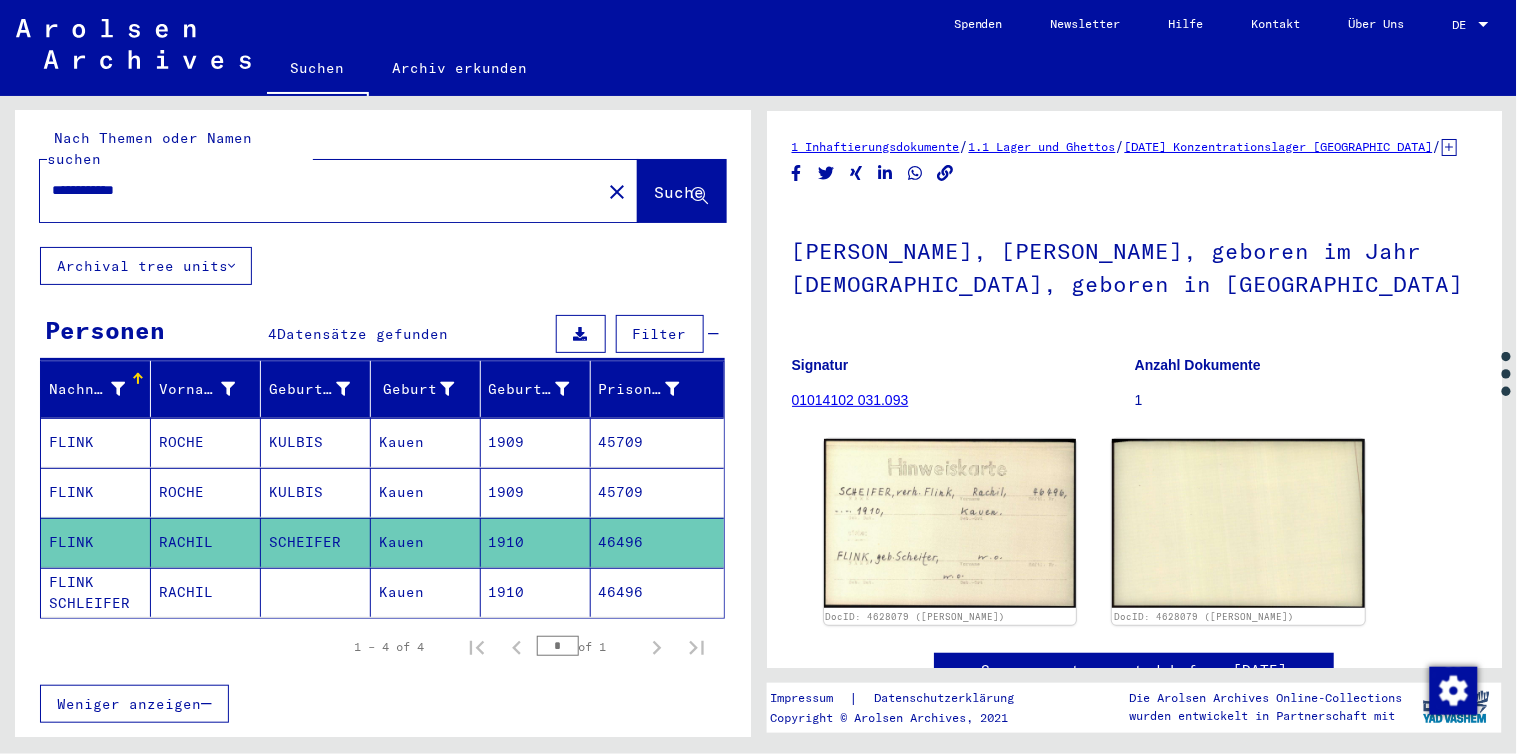 click on "FLINK" 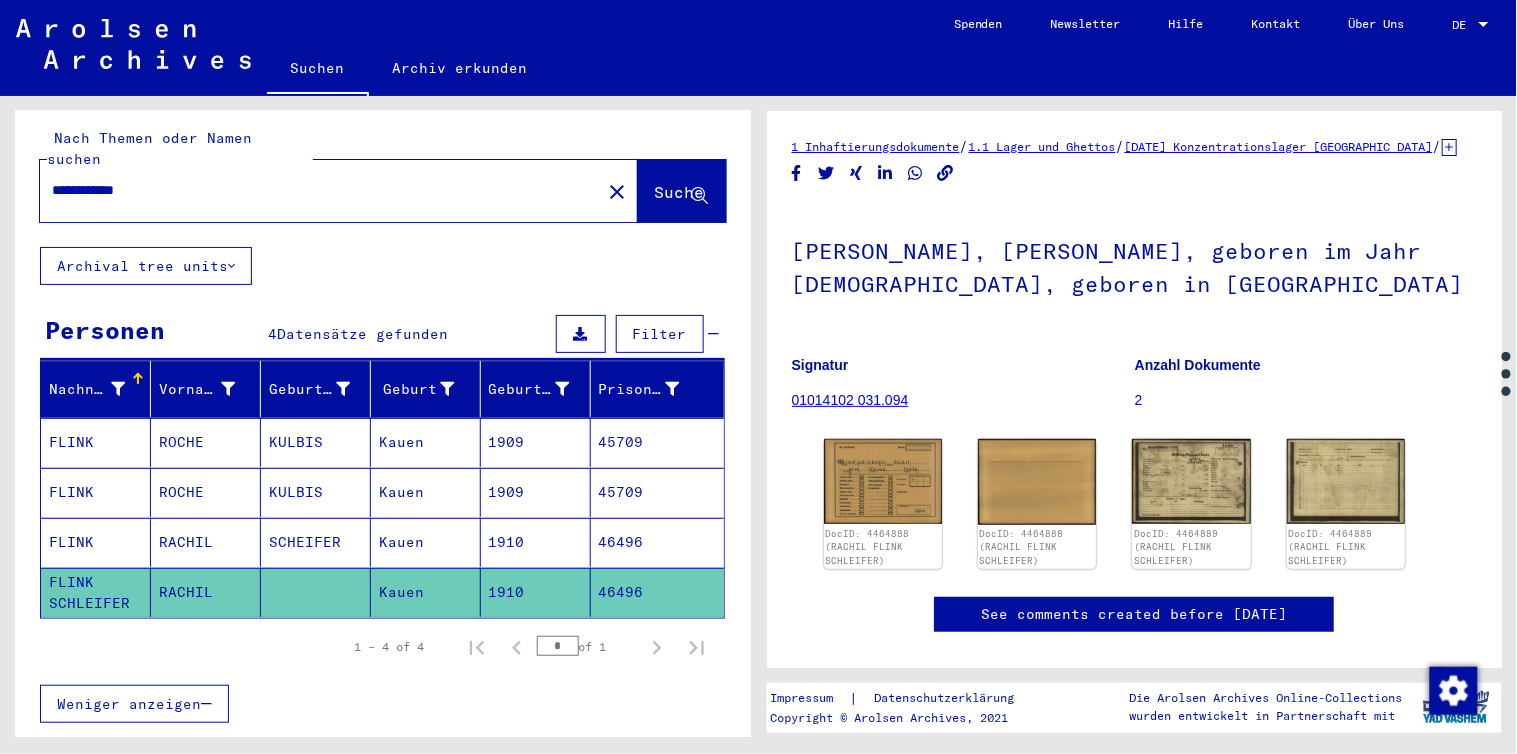 drag, startPoint x: 133, startPoint y: 584, endPoint x: 195, endPoint y: 570, distance: 63.560993 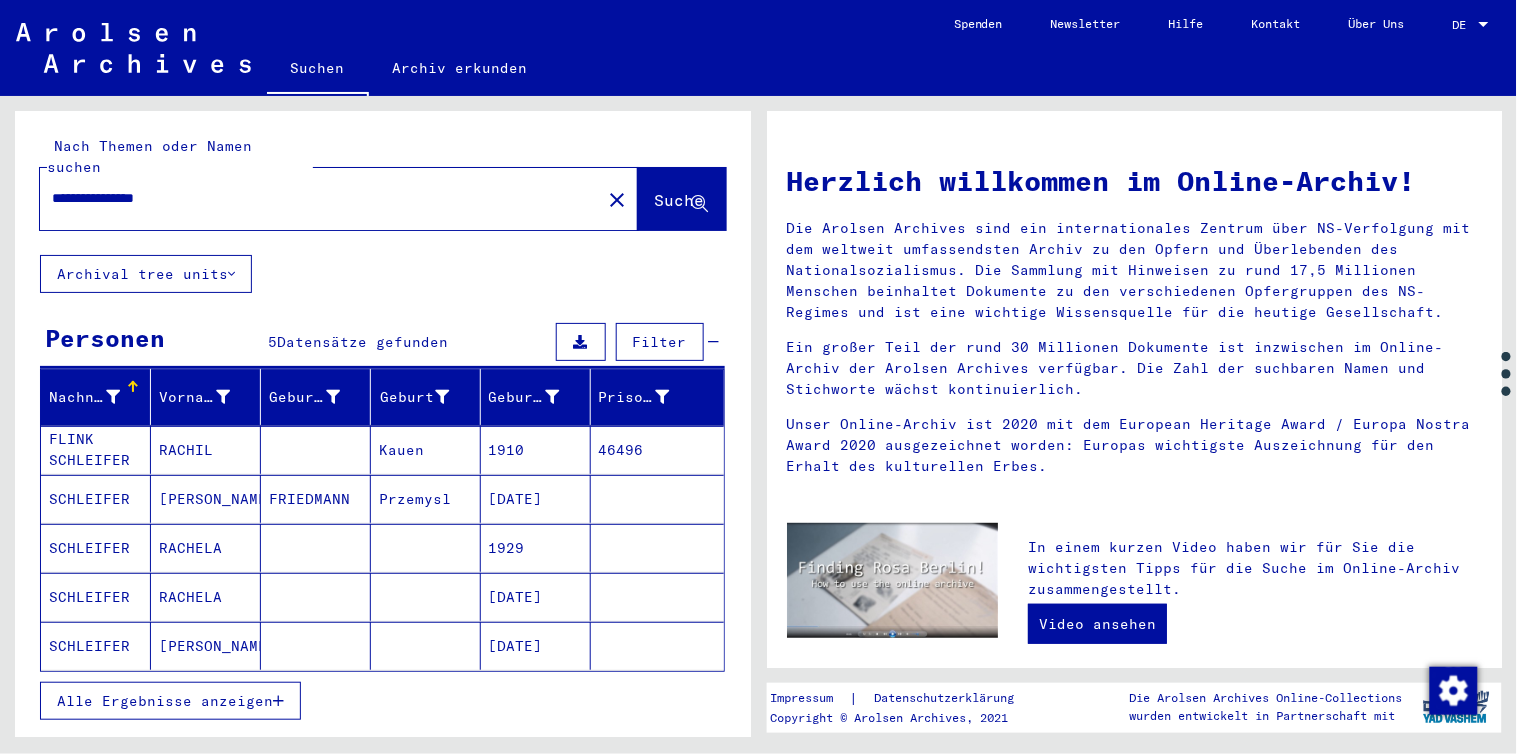 scroll, scrollTop: 110, scrollLeft: 0, axis: vertical 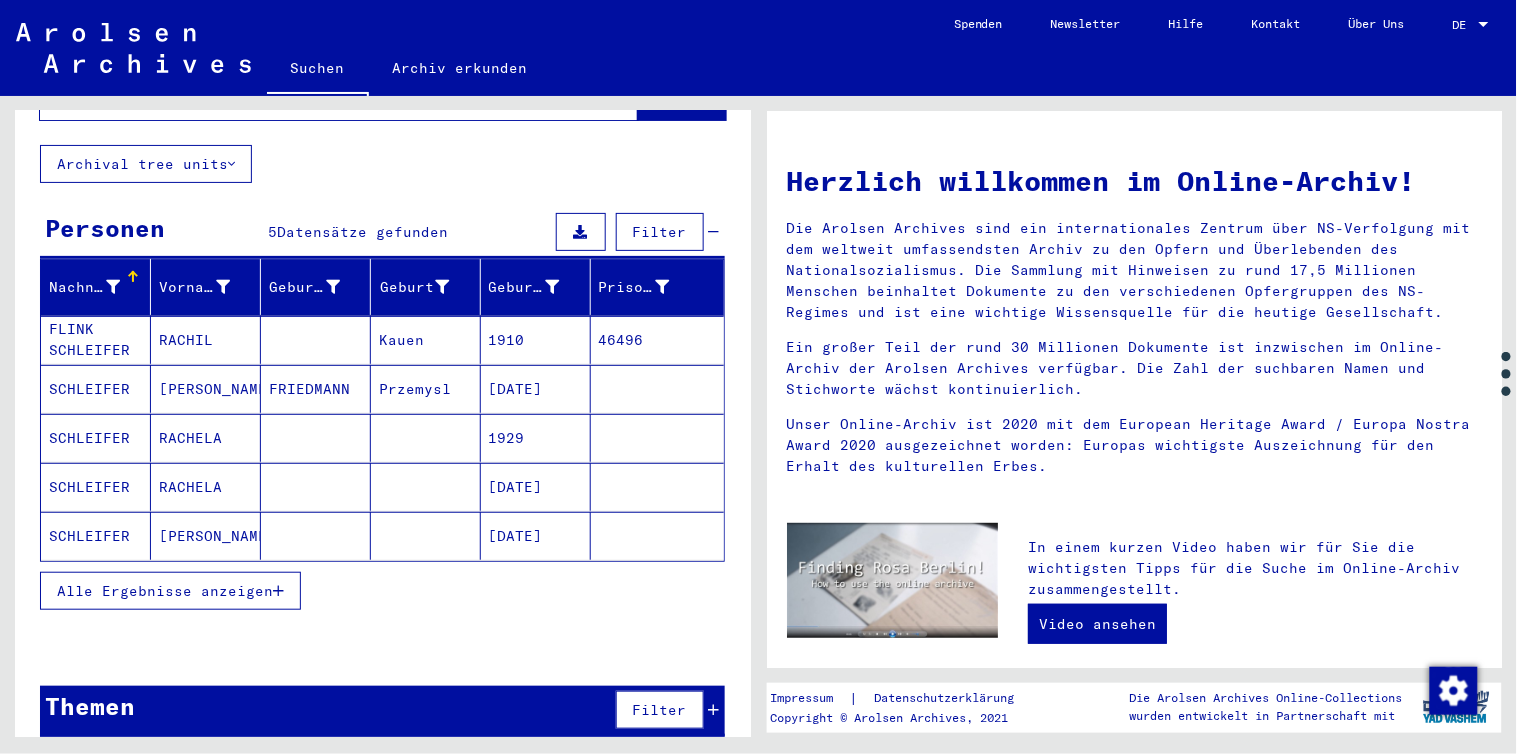 click on "Alle Ergebnisse anzeigen" at bounding box center (165, 591) 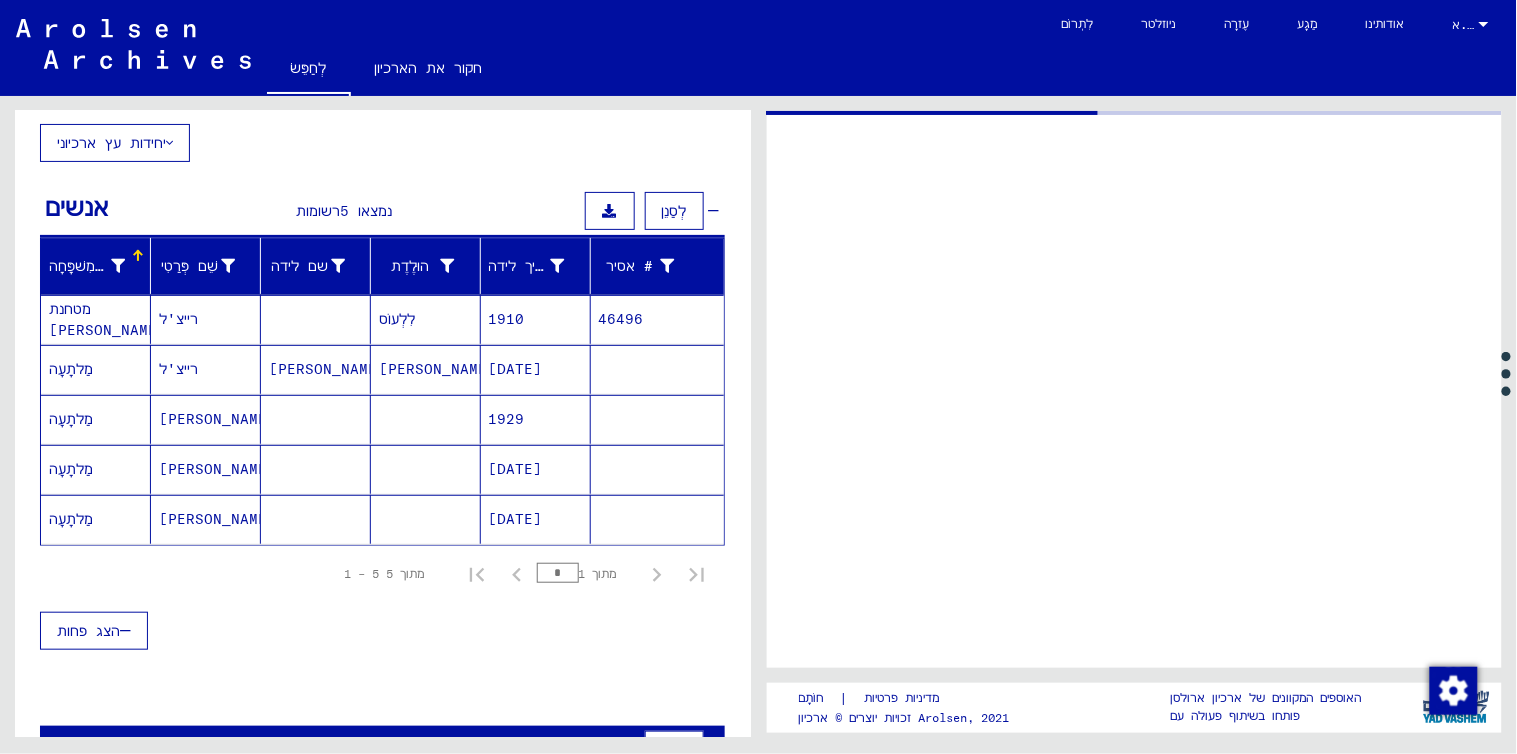 scroll, scrollTop: 0, scrollLeft: 0, axis: both 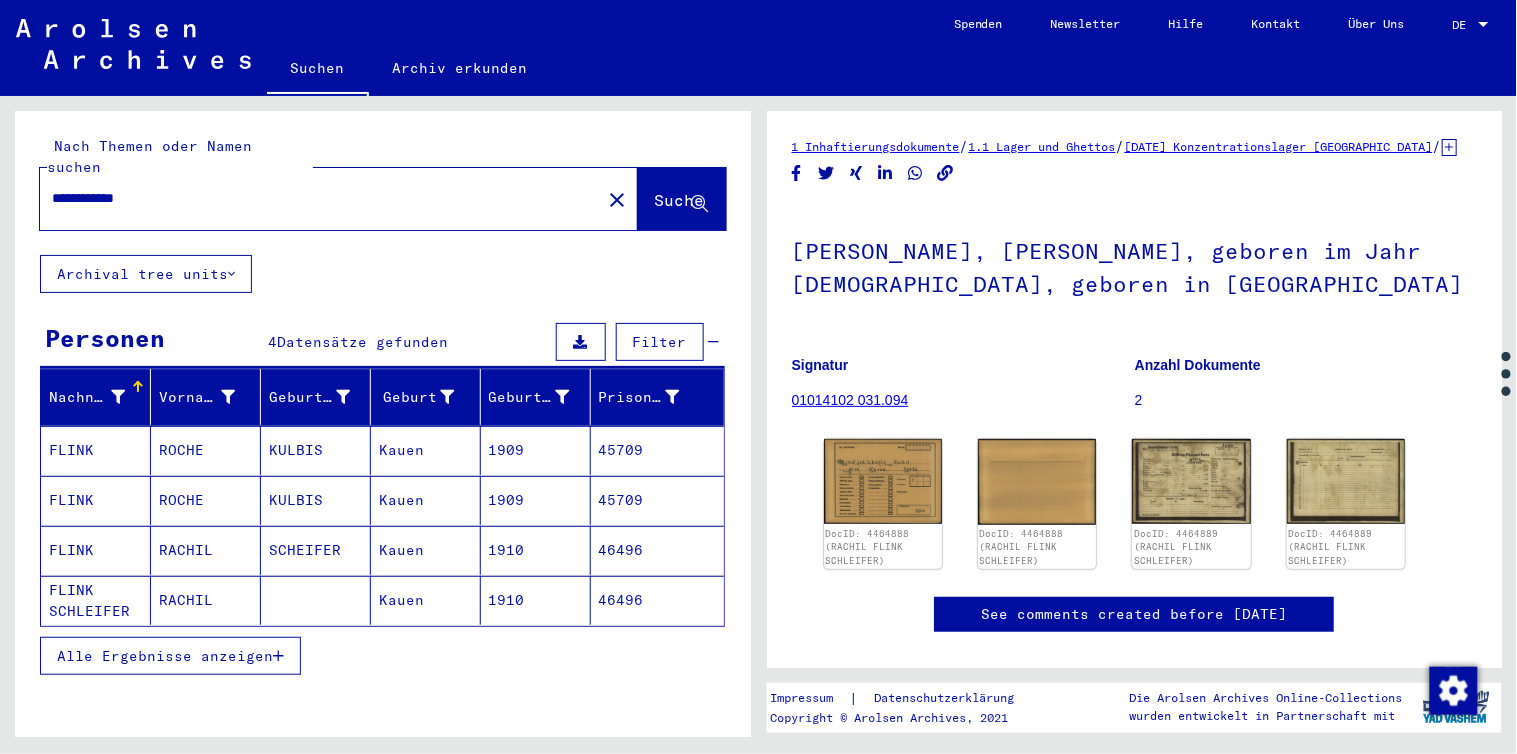 drag, startPoint x: 332, startPoint y: 518, endPoint x: 265, endPoint y: 523, distance: 67.18631 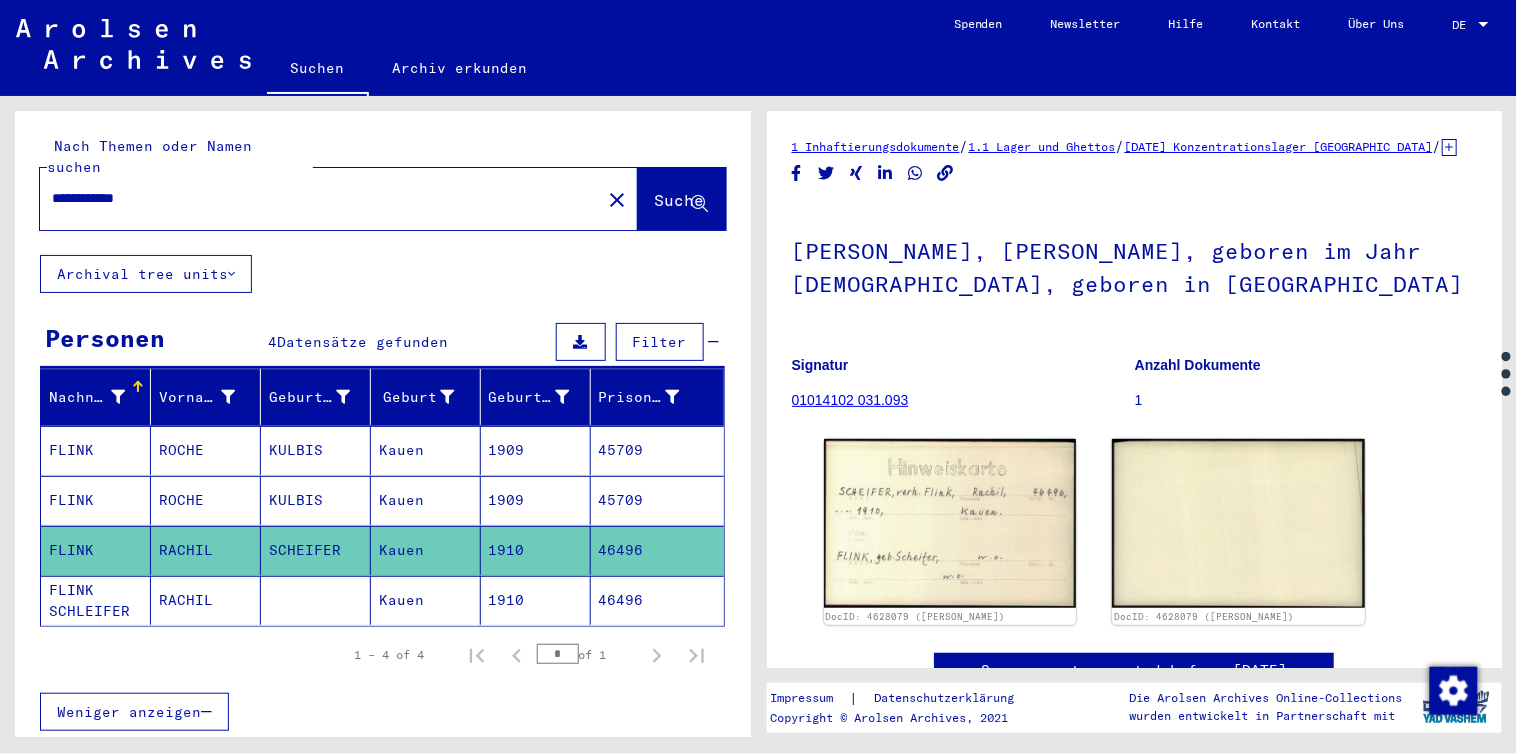 drag, startPoint x: 92, startPoint y: 176, endPoint x: 31, endPoint y: 180, distance: 61.13101 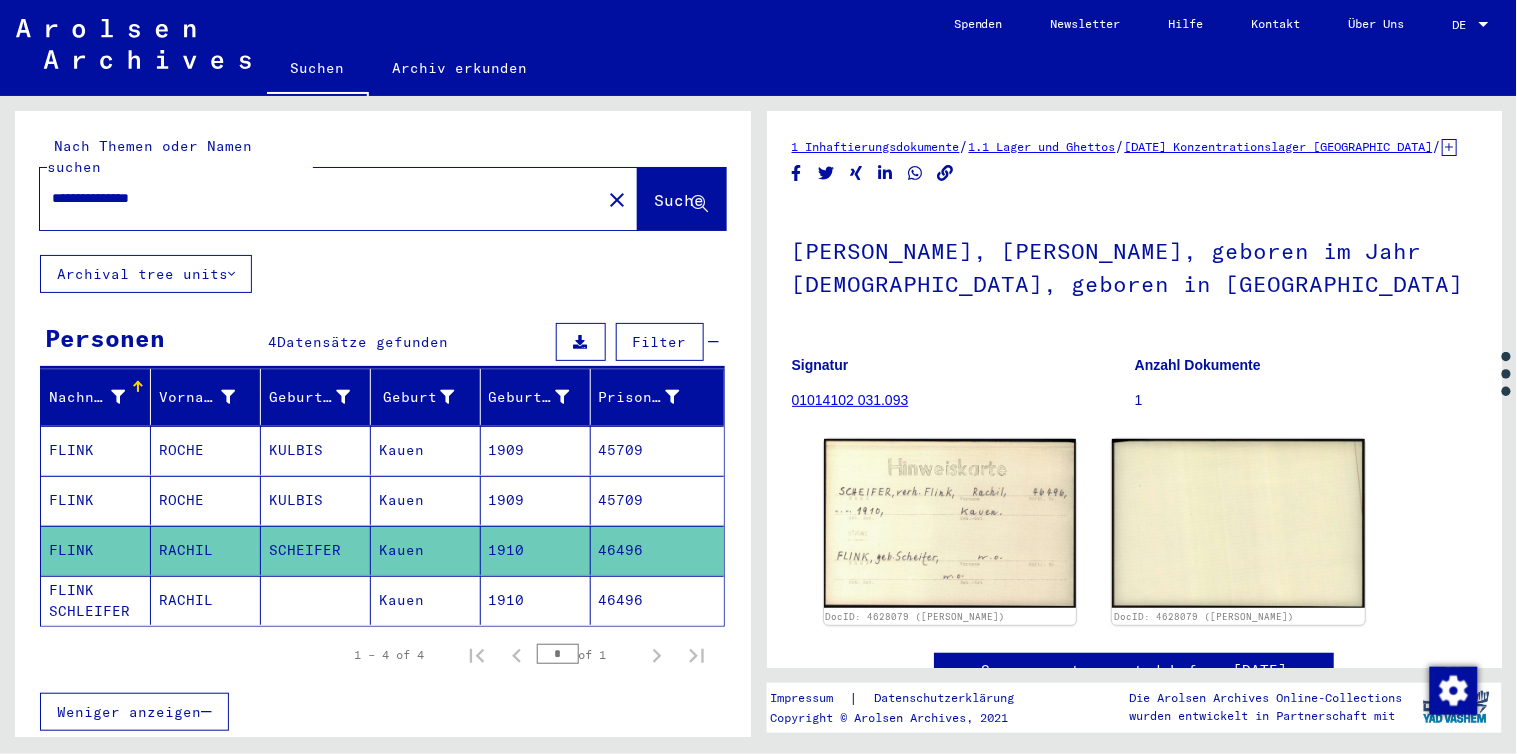 type on "**********" 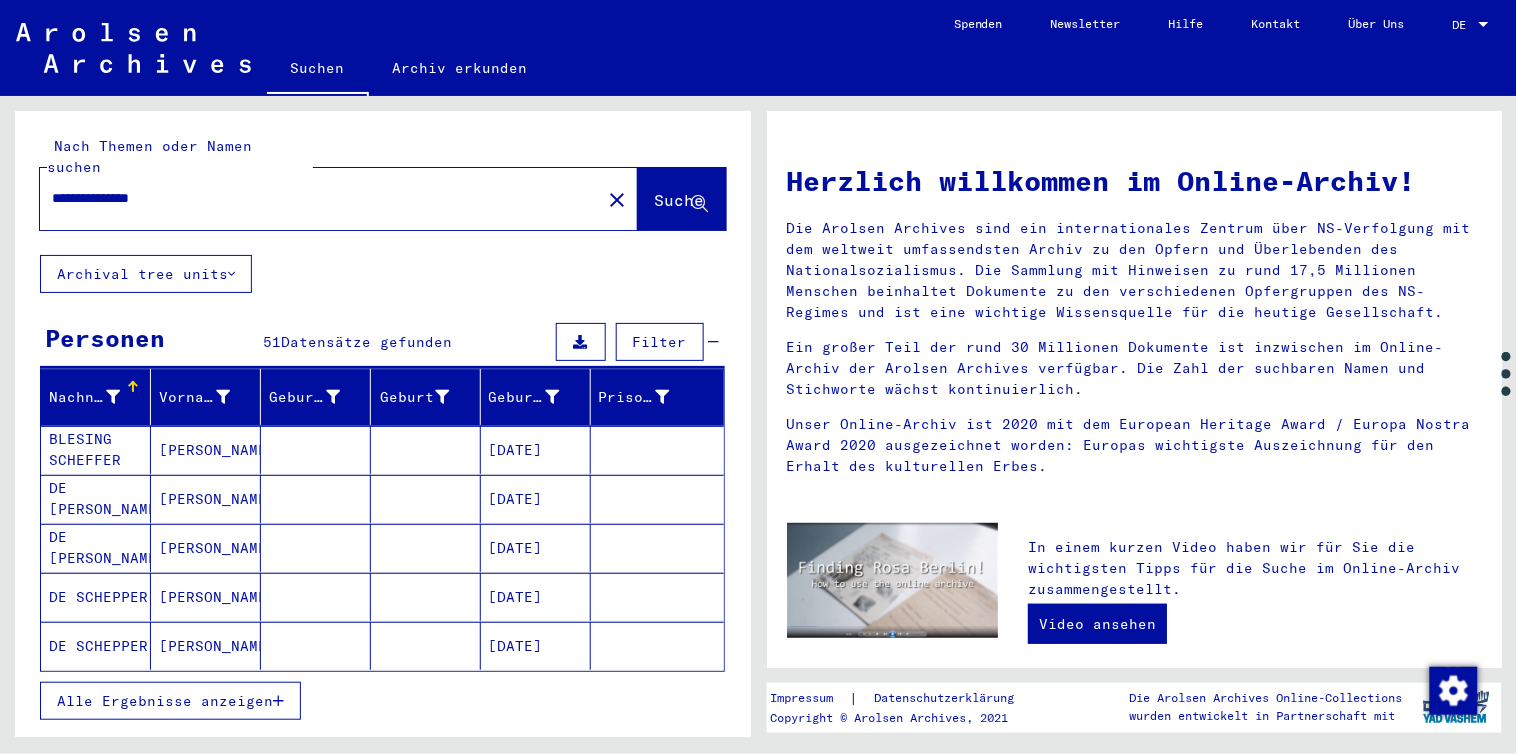 click on "Alle Ergebnisse anzeigen" at bounding box center [165, 701] 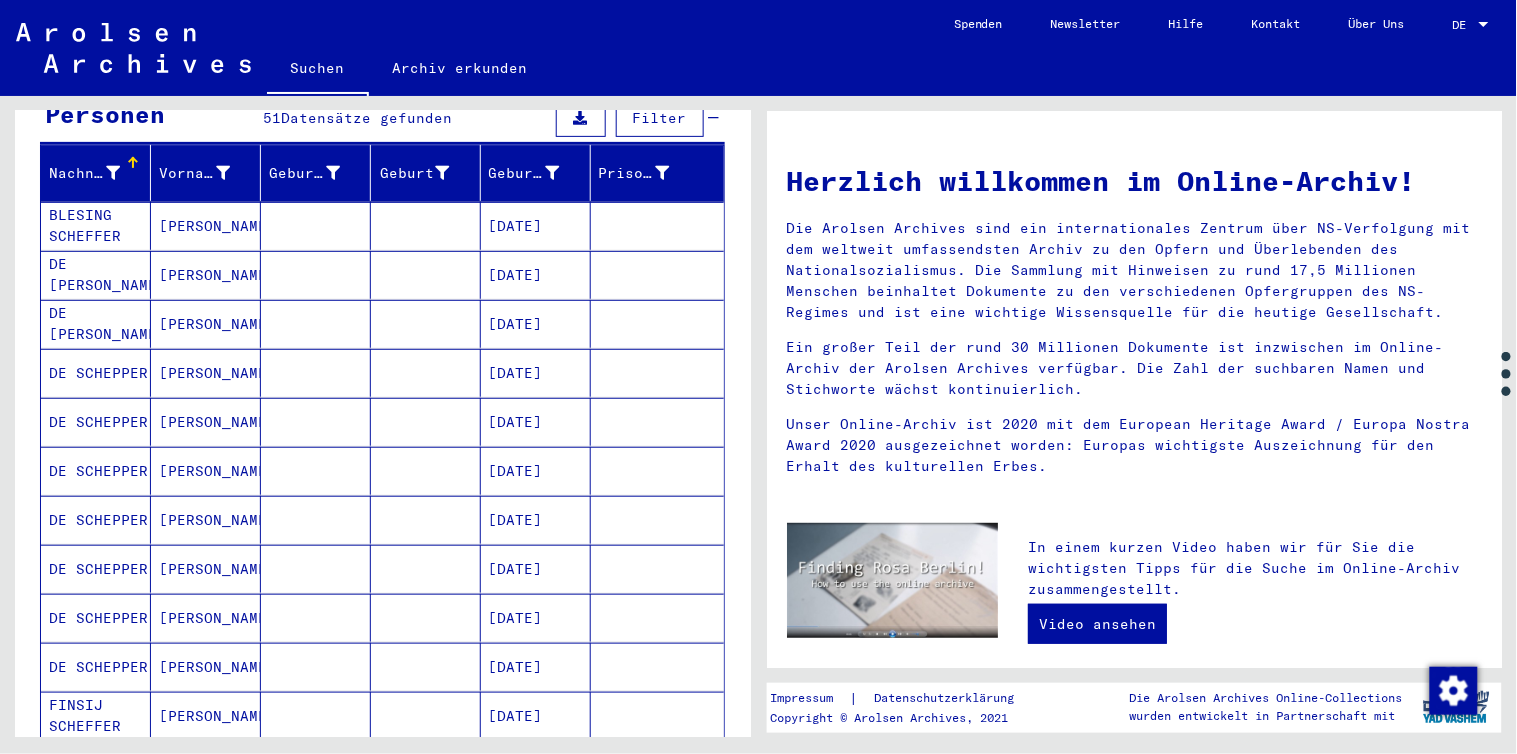 scroll, scrollTop: 130, scrollLeft: 0, axis: vertical 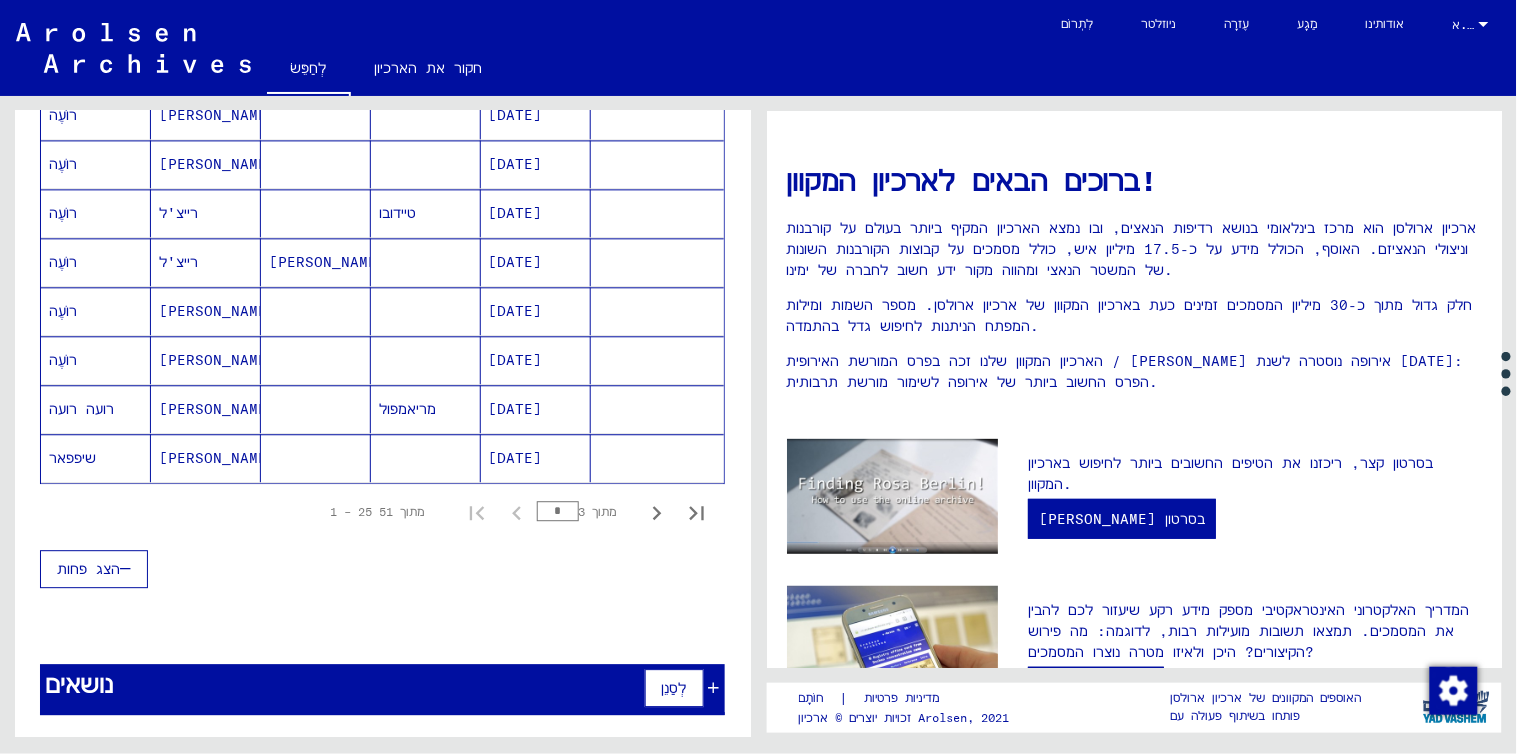 click on "נושאים לְסַנֵן" at bounding box center (382, 689) 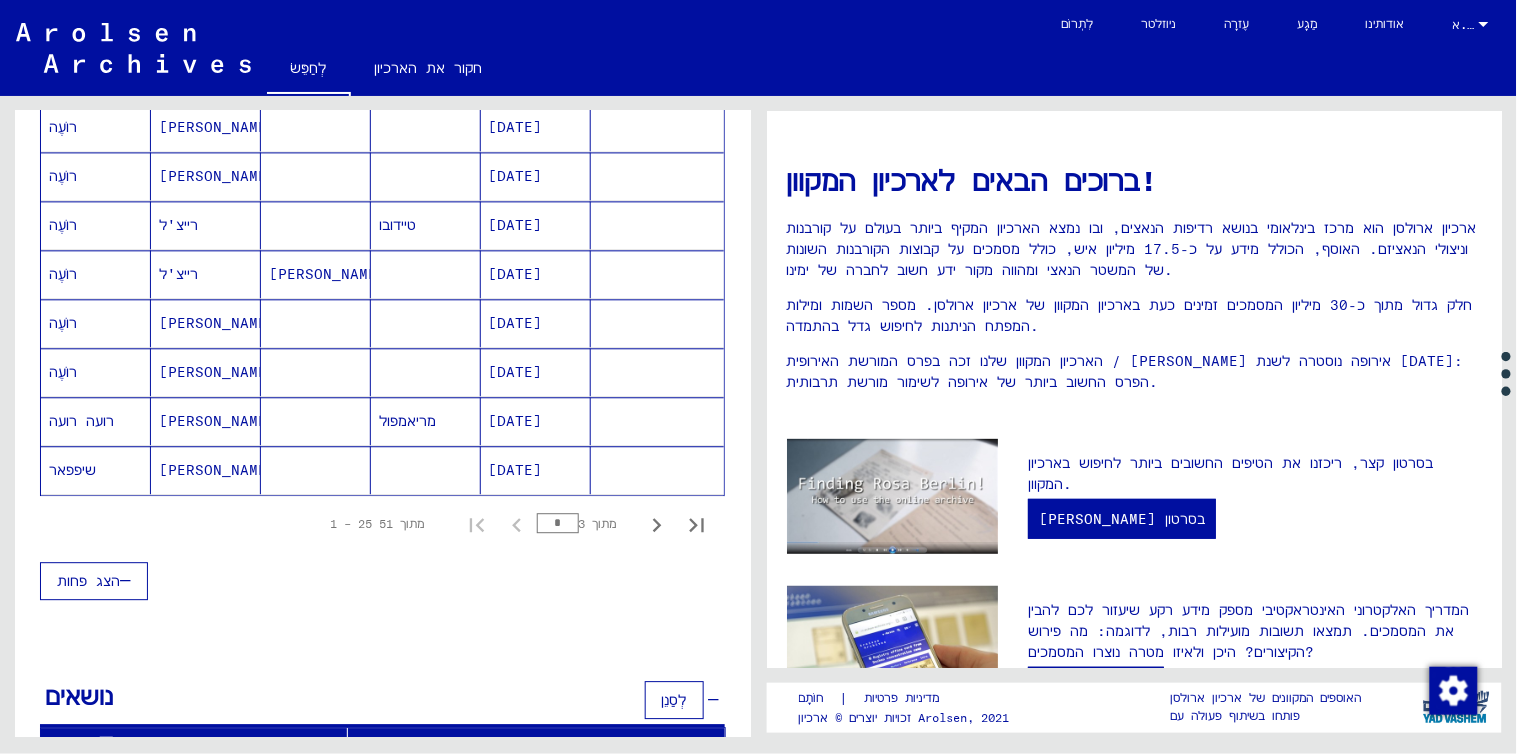 scroll, scrollTop: 1164, scrollLeft: 0, axis: vertical 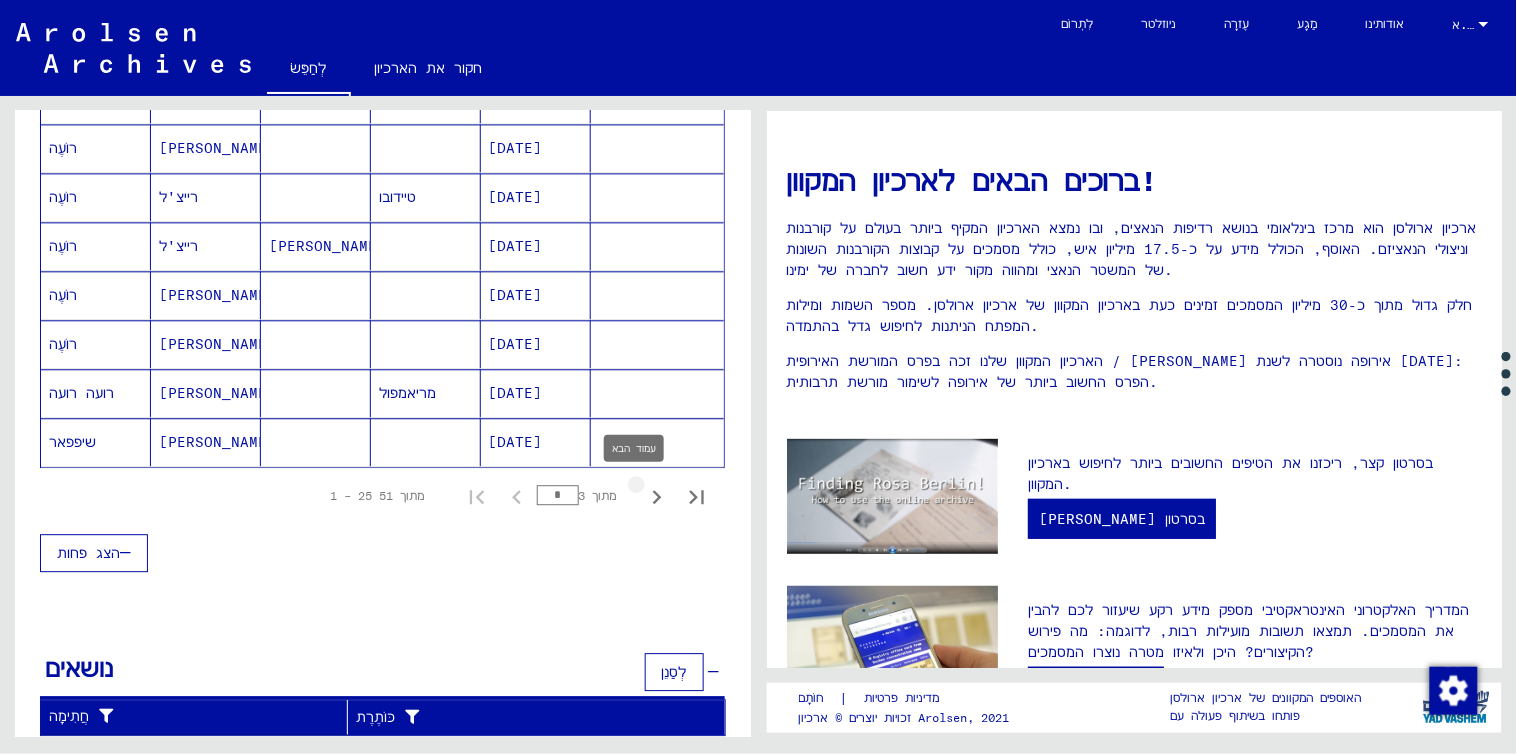 click 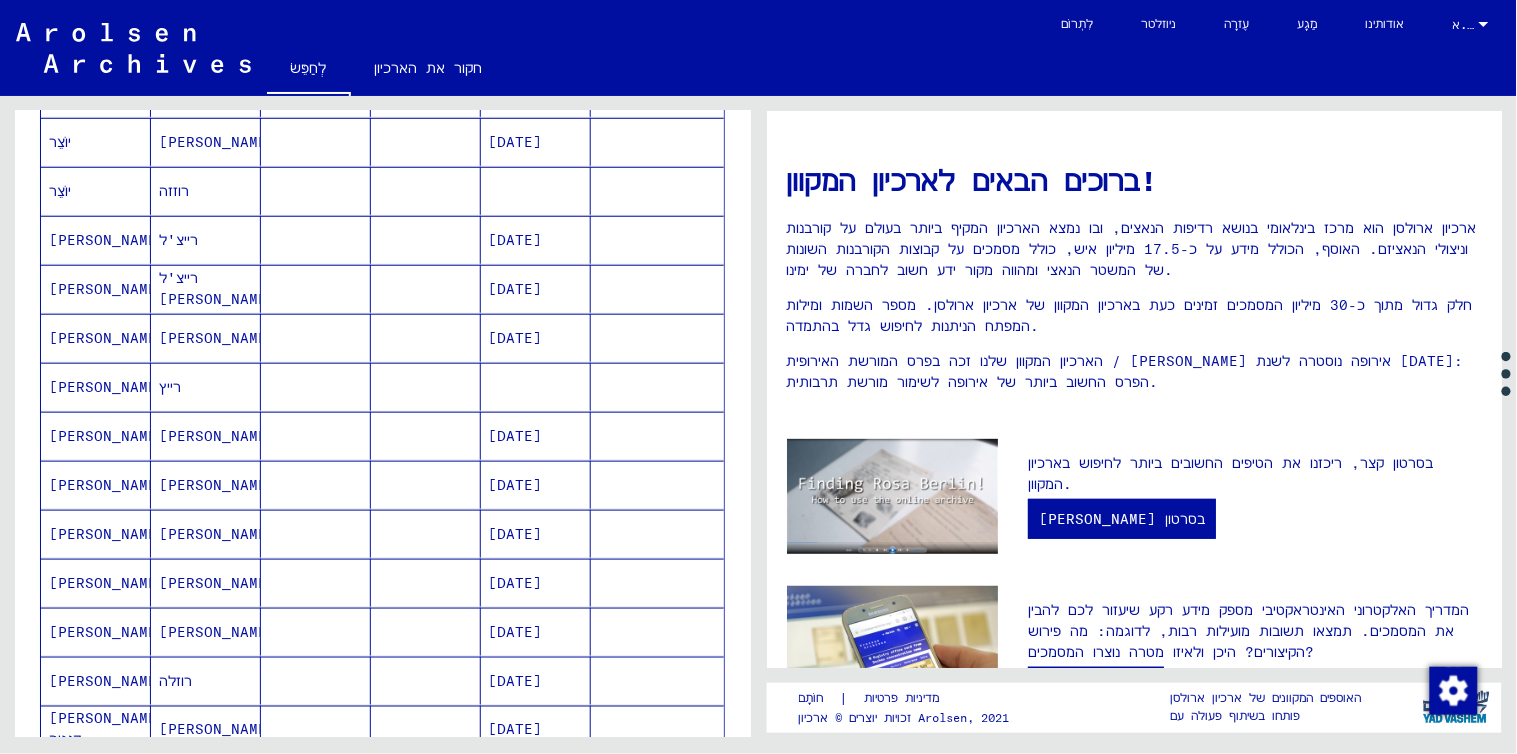 scroll, scrollTop: 0, scrollLeft: 0, axis: both 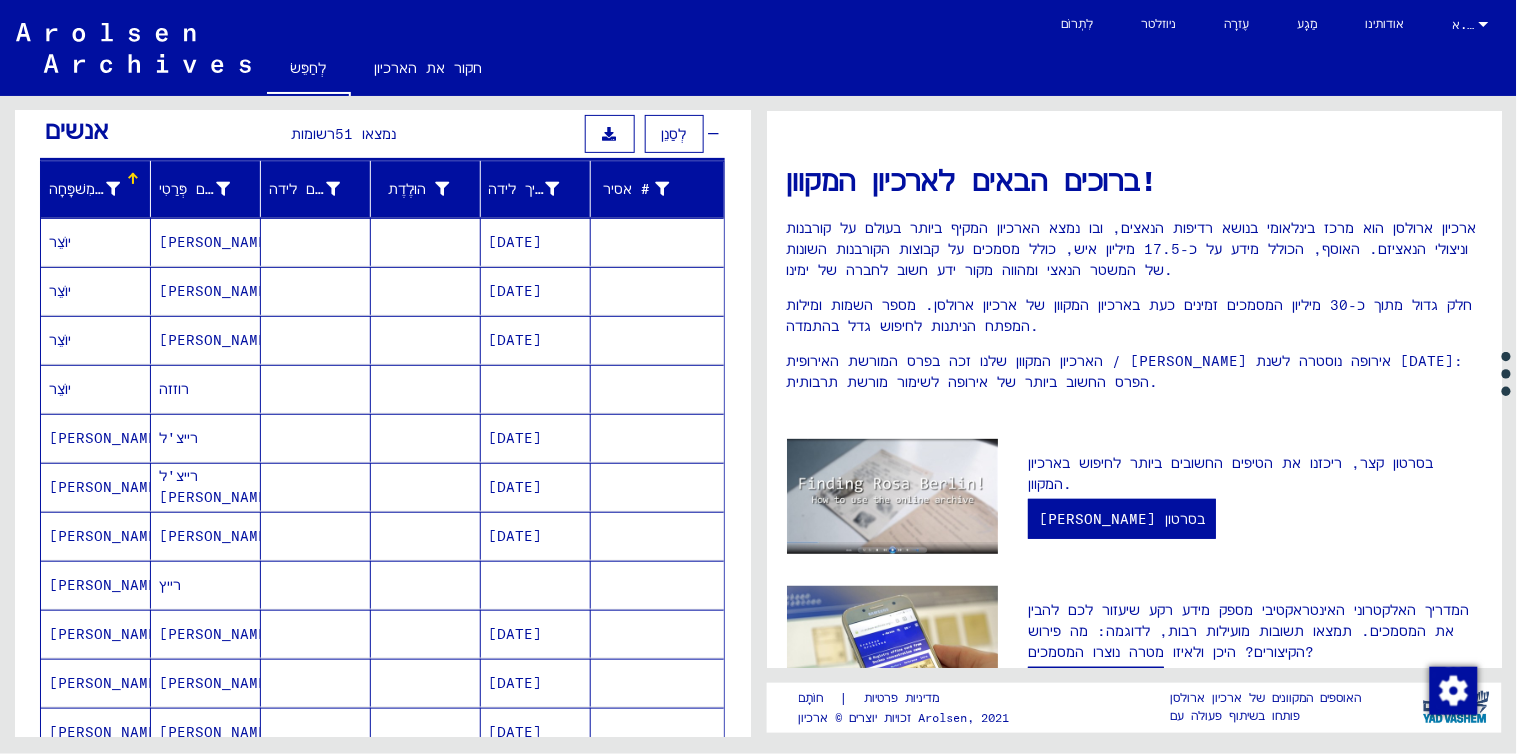 type 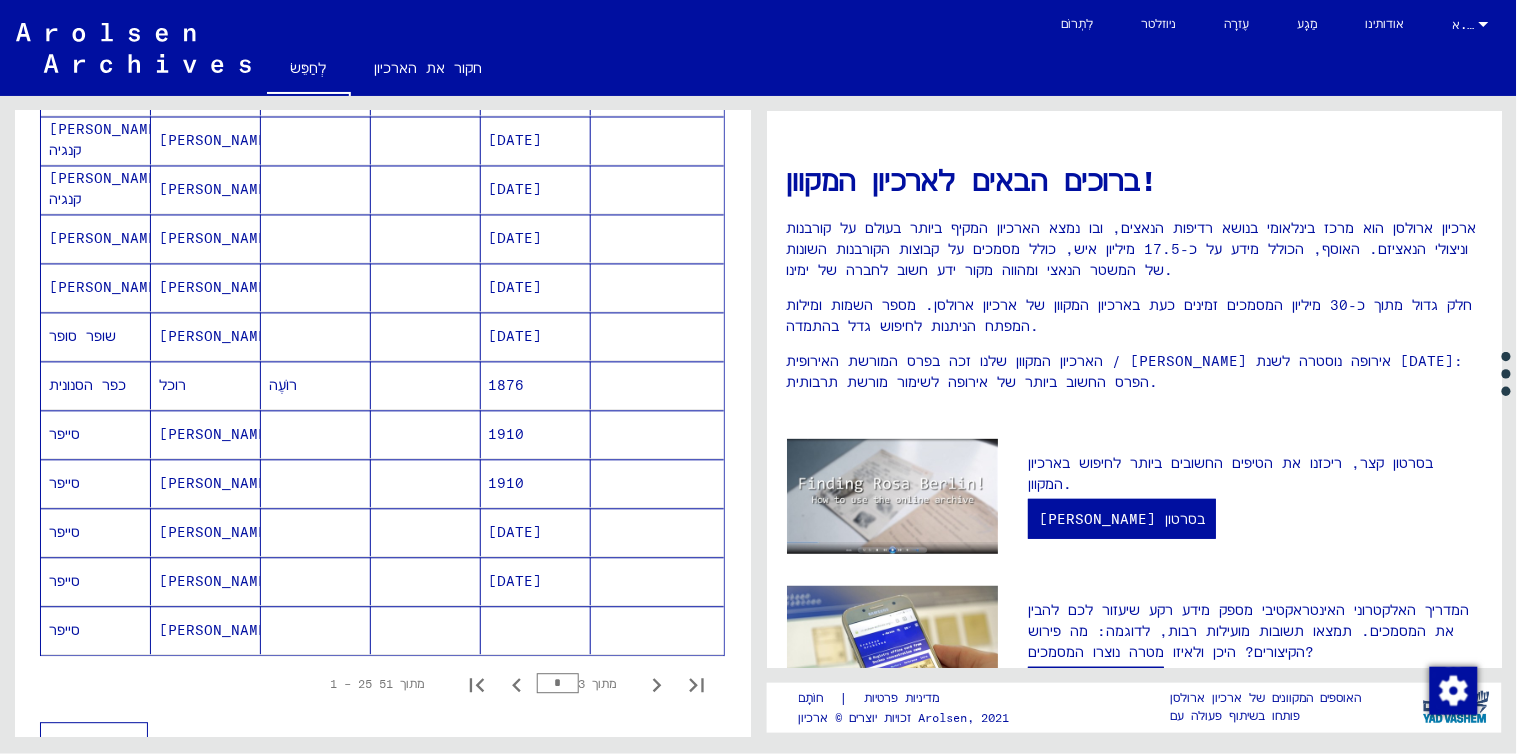 scroll, scrollTop: 985, scrollLeft: 0, axis: vertical 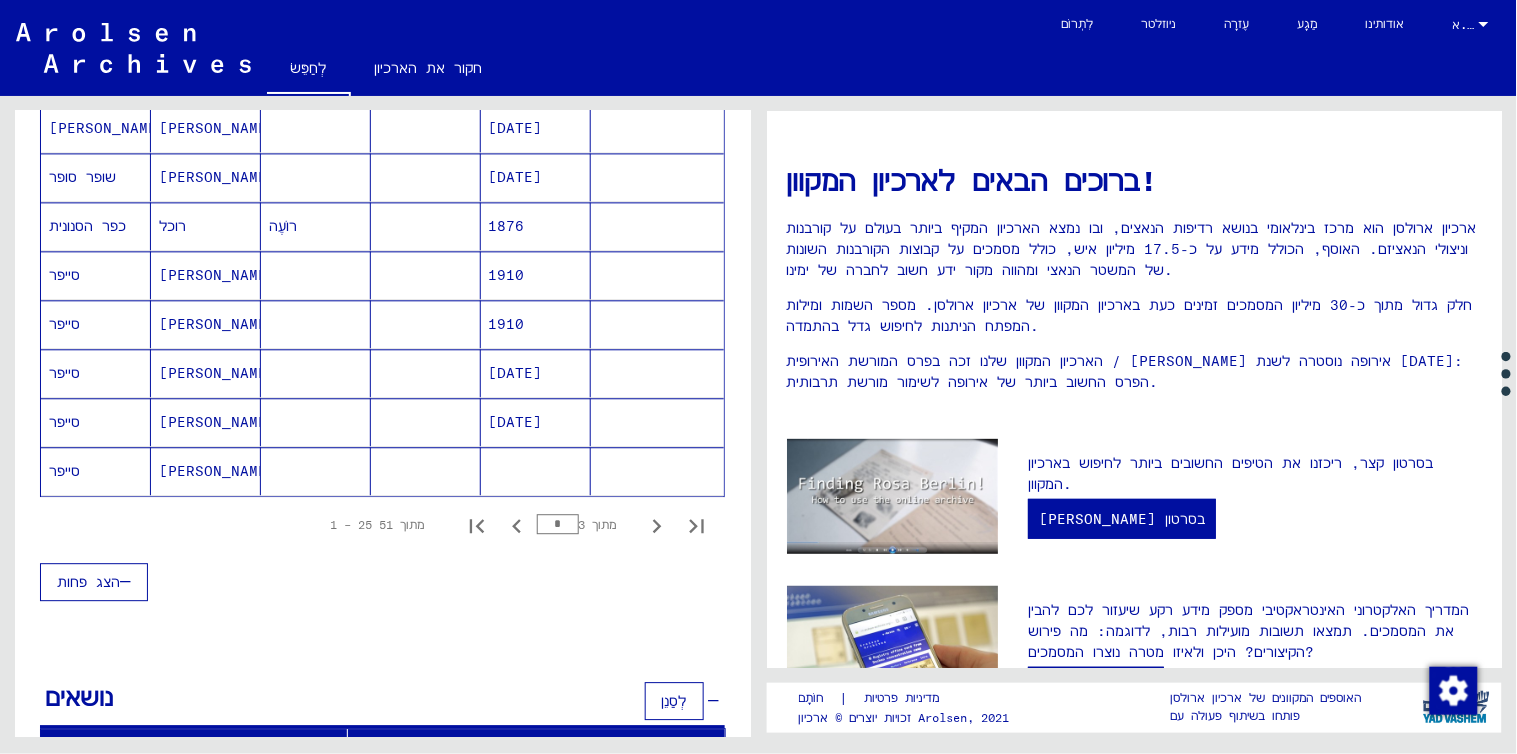 click on "סייפר" at bounding box center [64, 422] 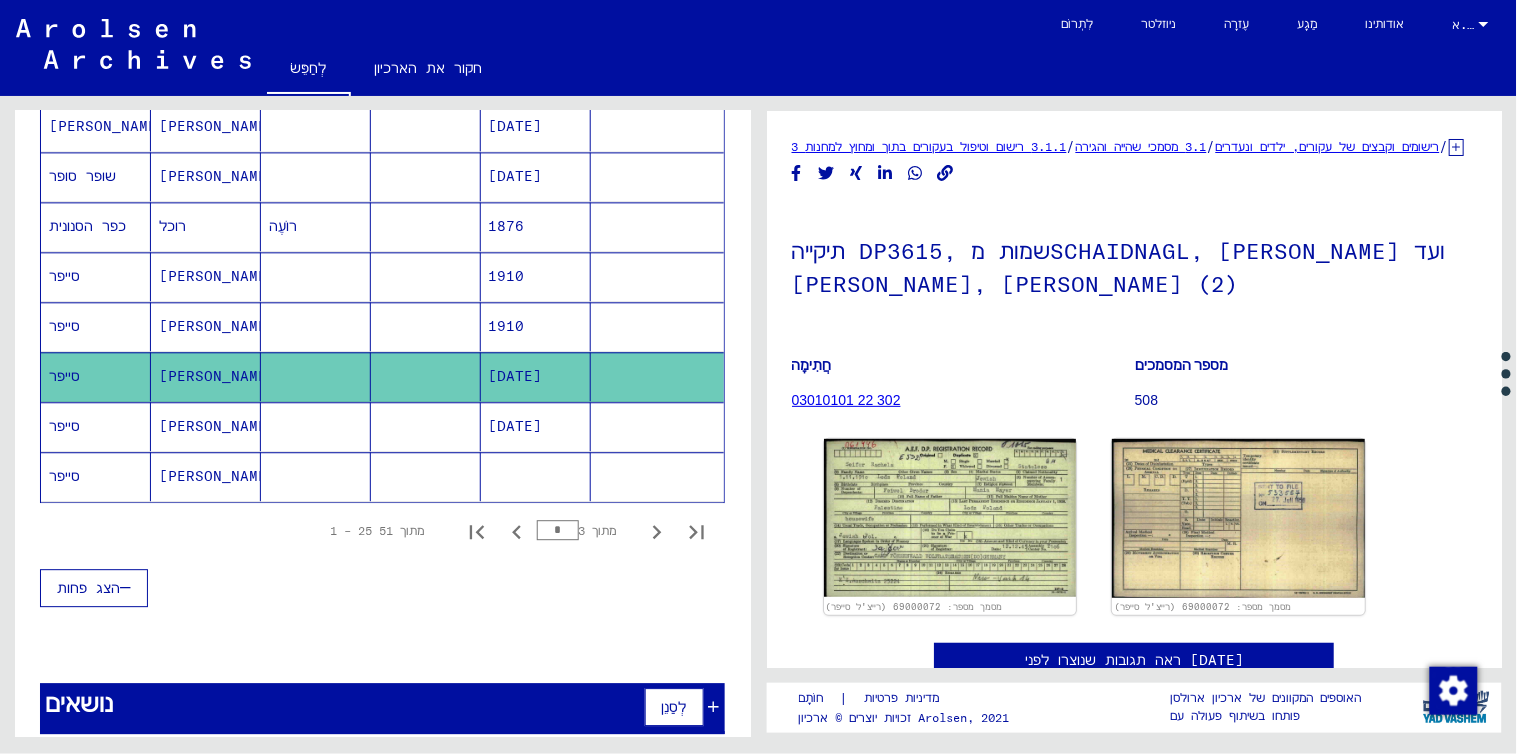 click on "סייפר" at bounding box center [64, 476] 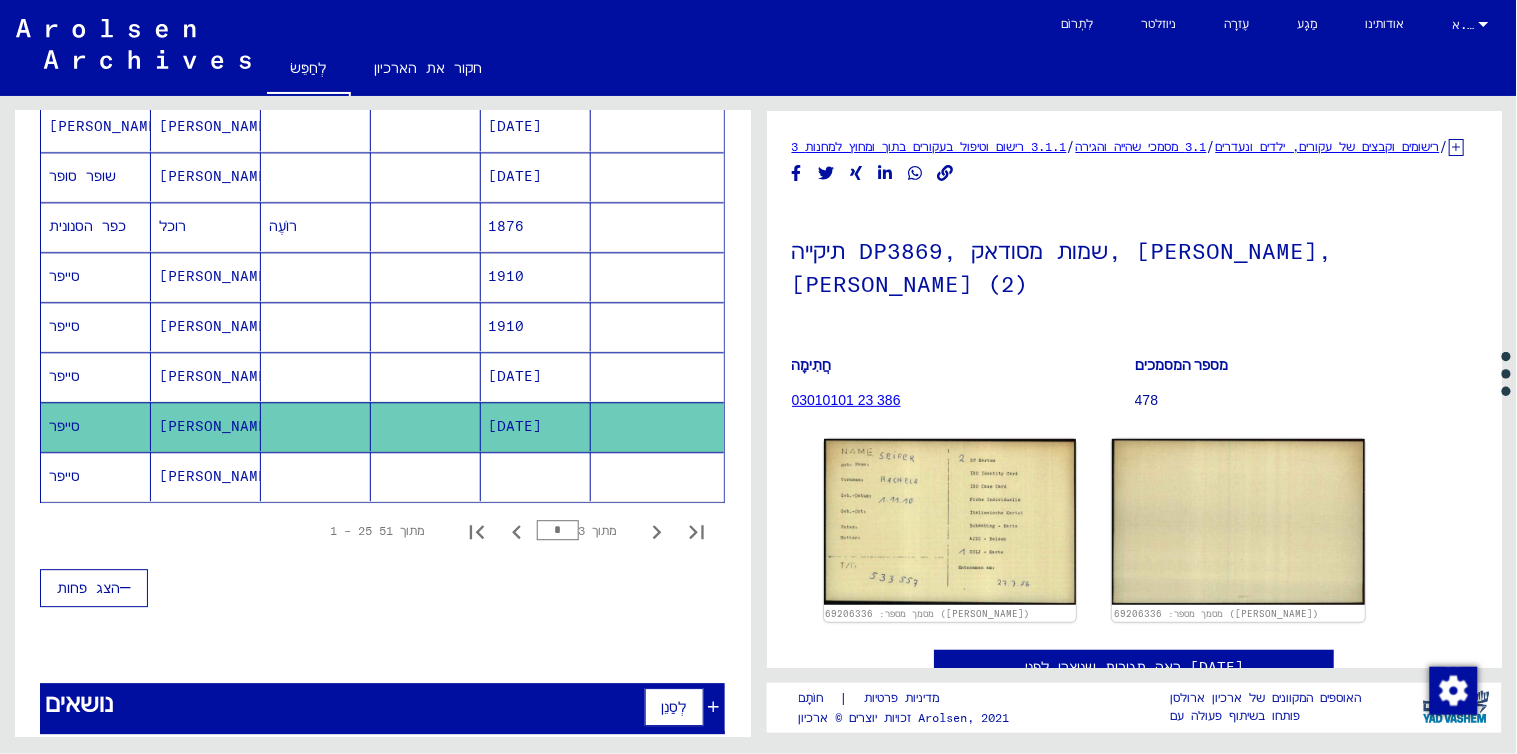 click on "סייפר" at bounding box center (64, 326) 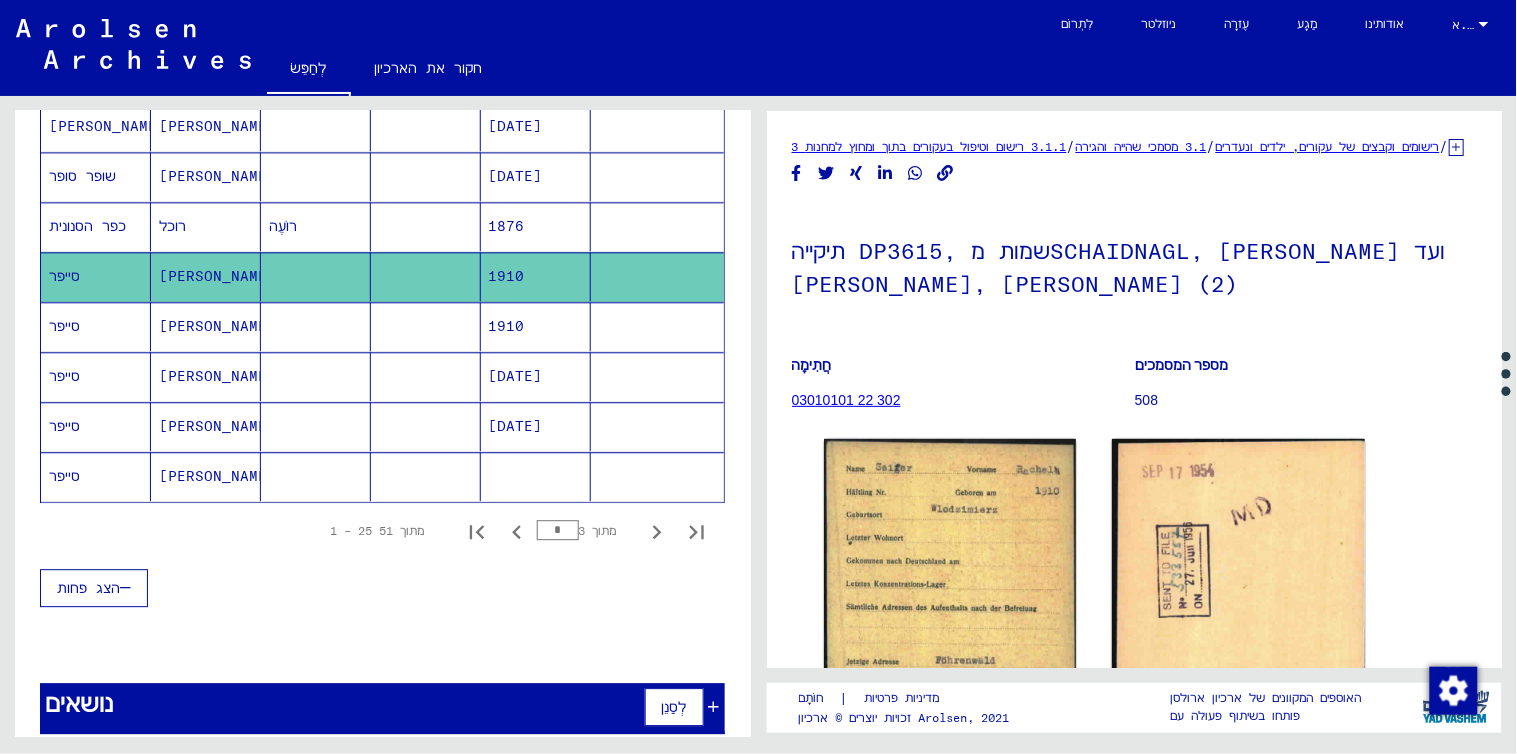 scroll, scrollTop: 1171, scrollLeft: 0, axis: vertical 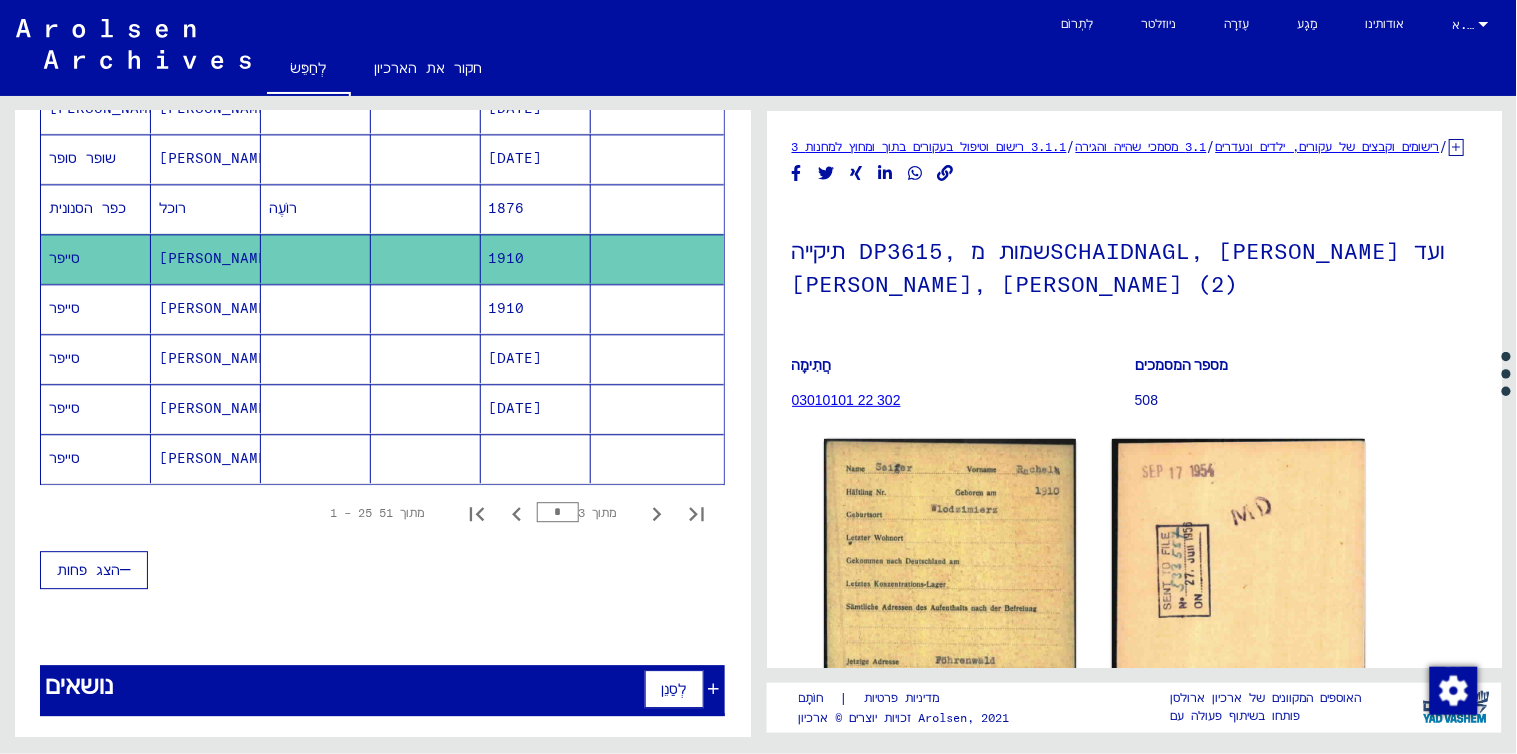 click on "1910" at bounding box center [536, 358] 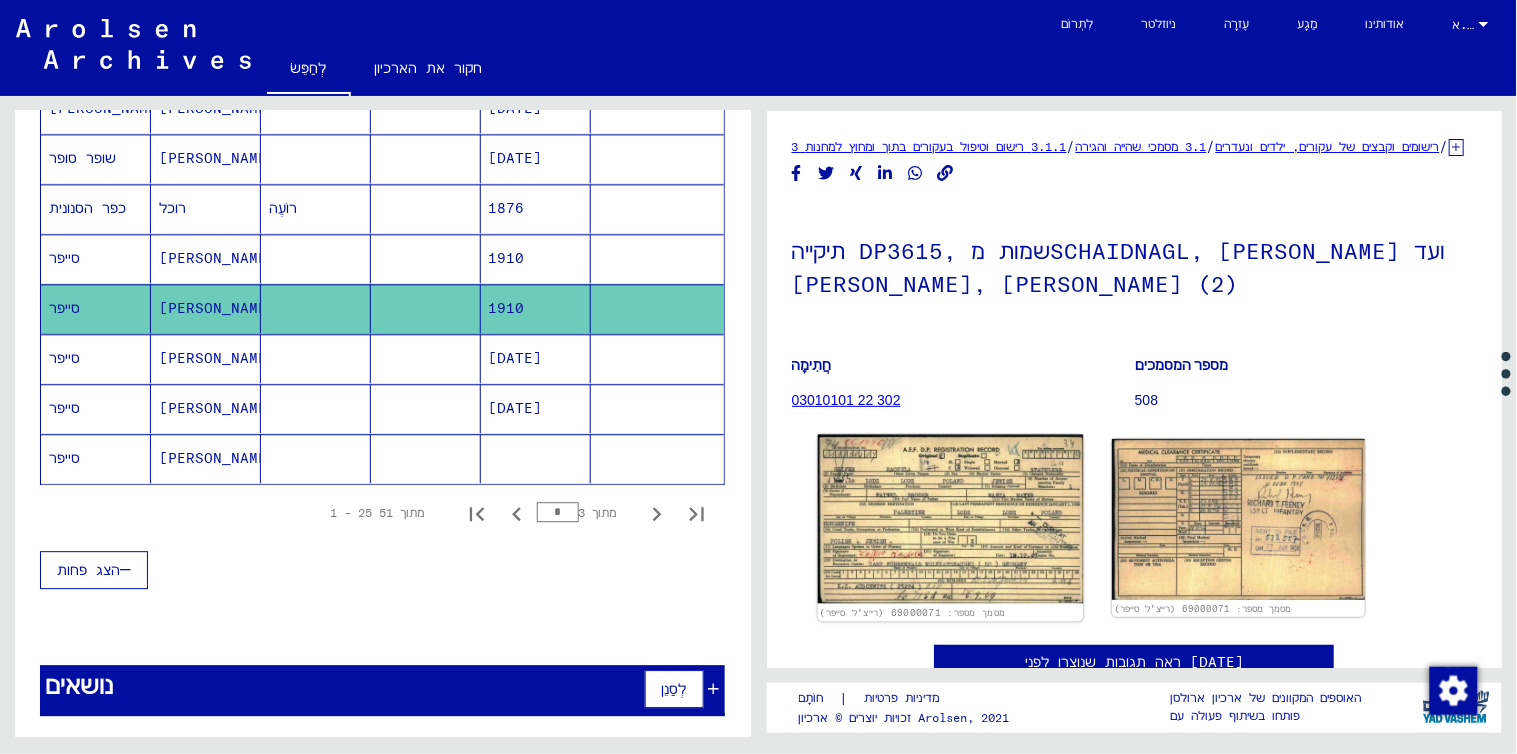 click 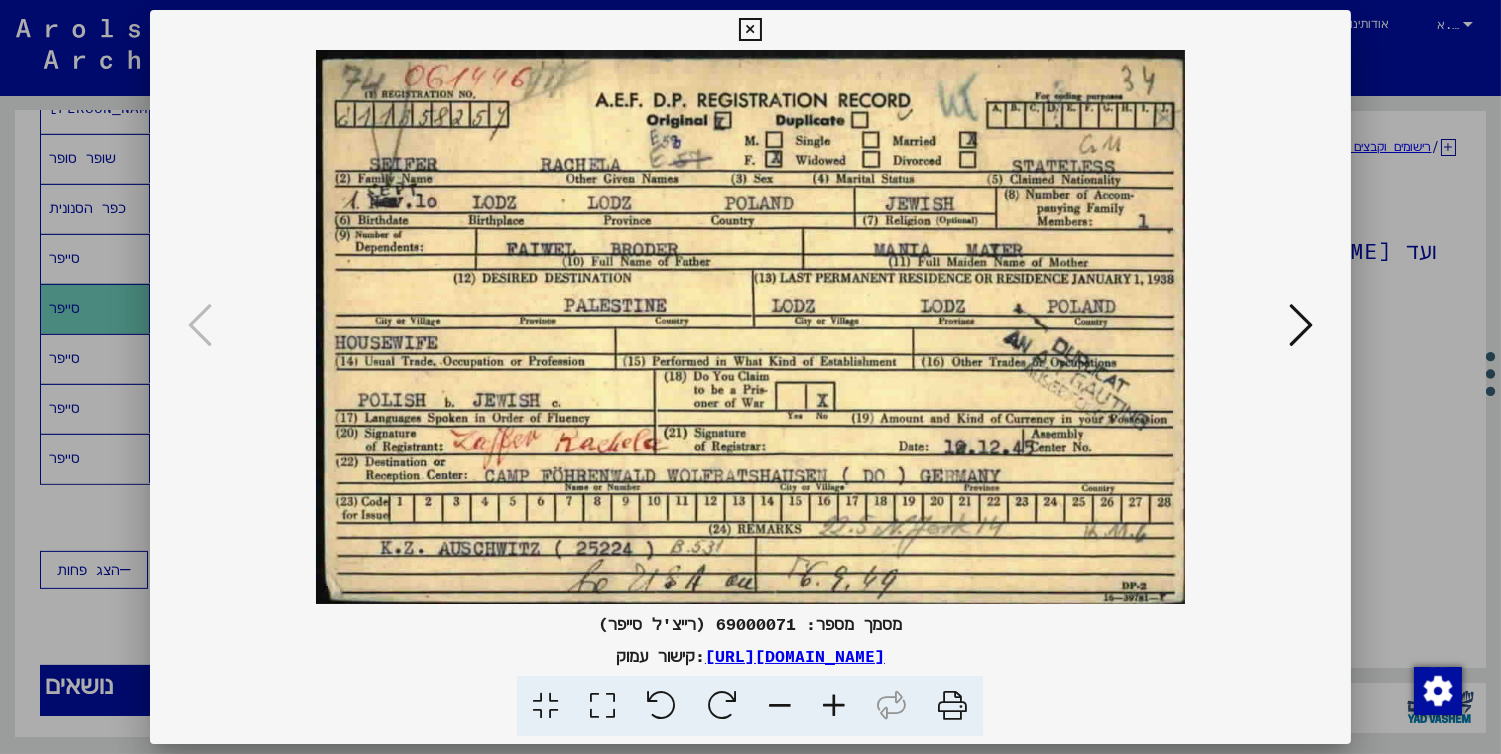 click at bounding box center (1301, 325) 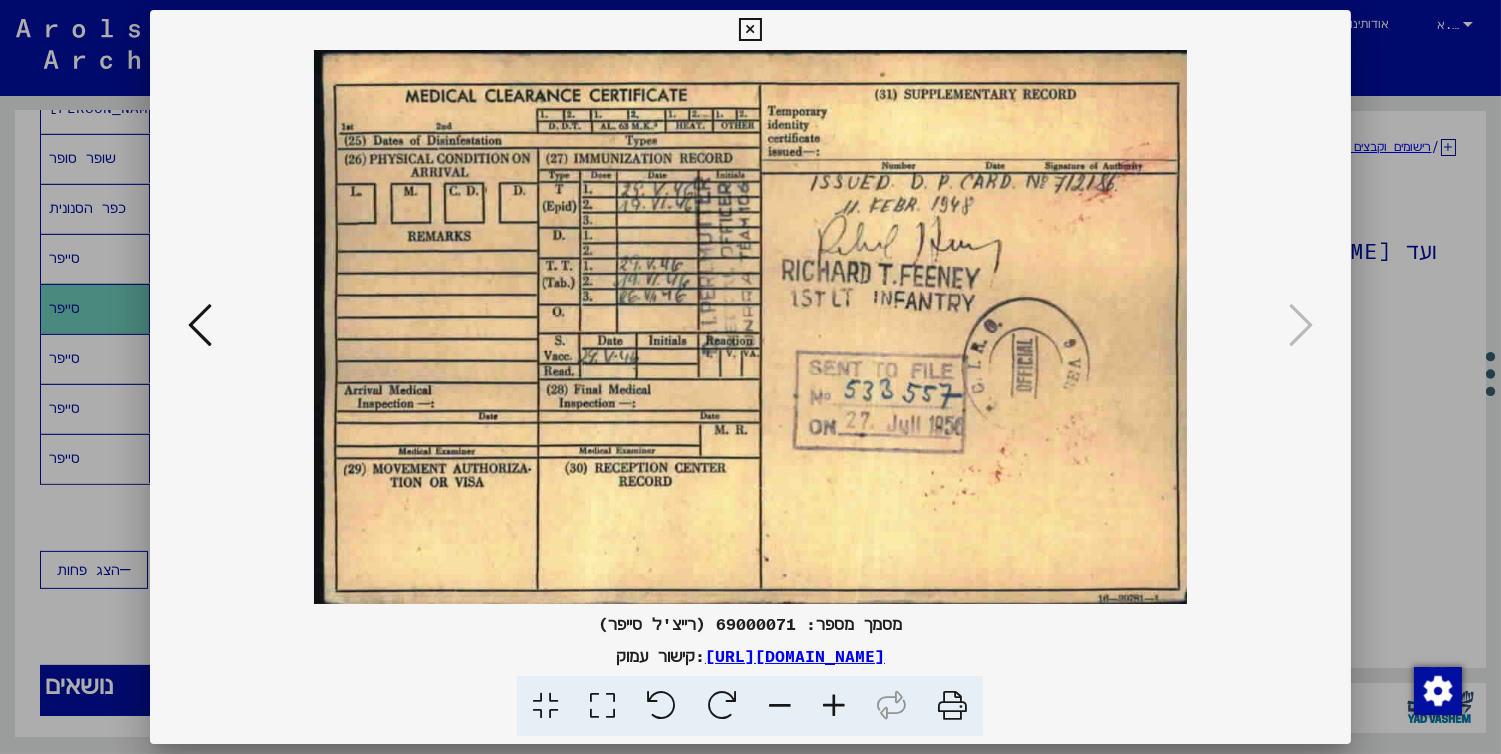 click at bounding box center [200, 325] 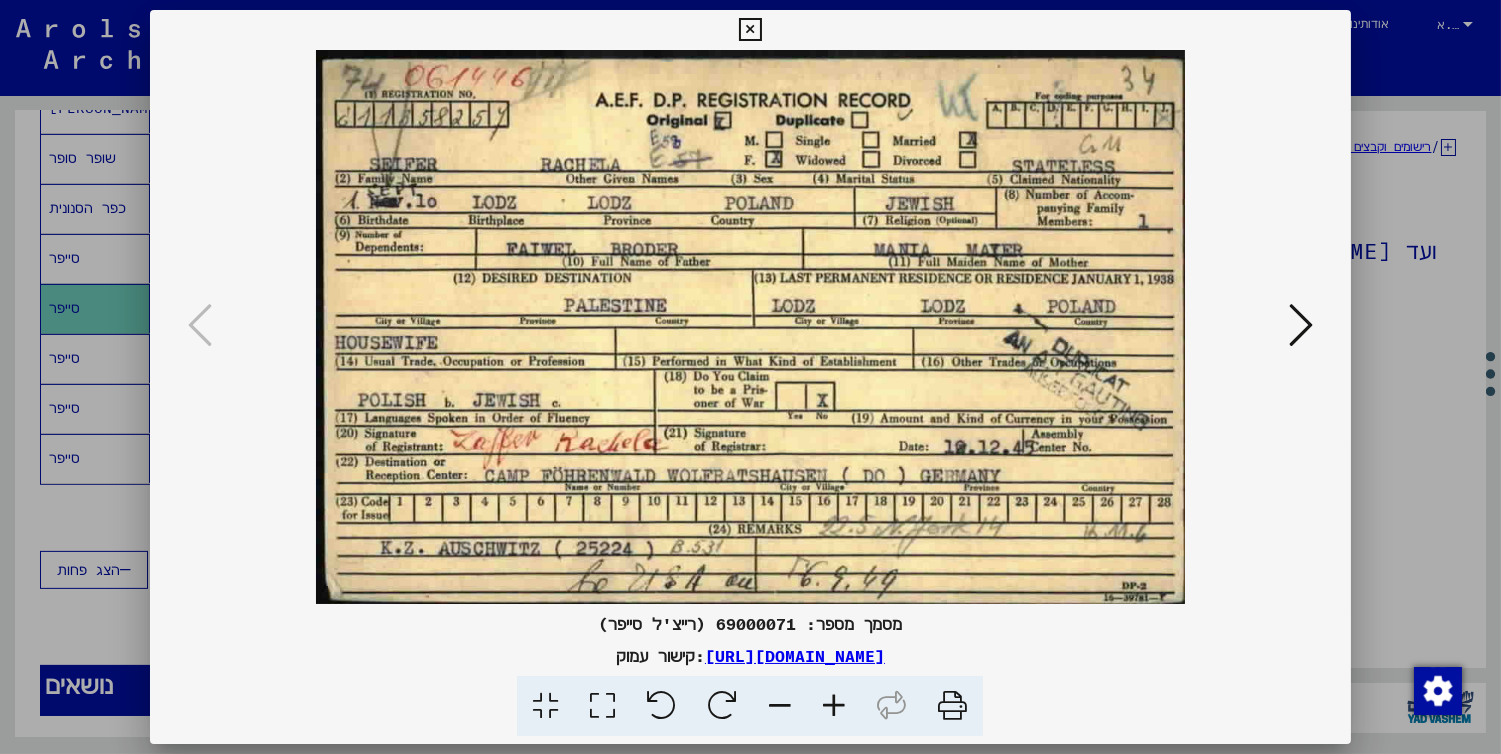 click at bounding box center [750, 30] 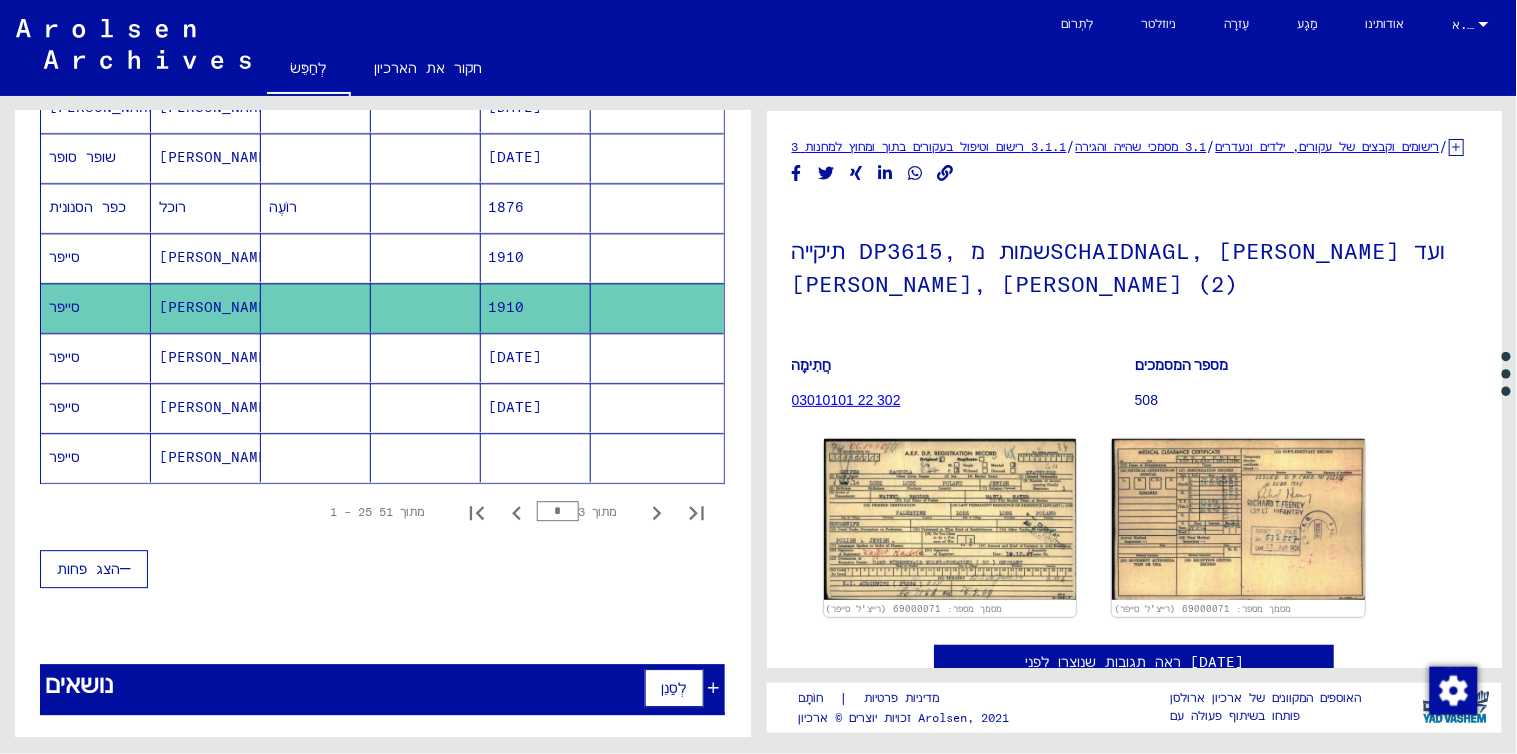 scroll, scrollTop: 1176, scrollLeft: 0, axis: vertical 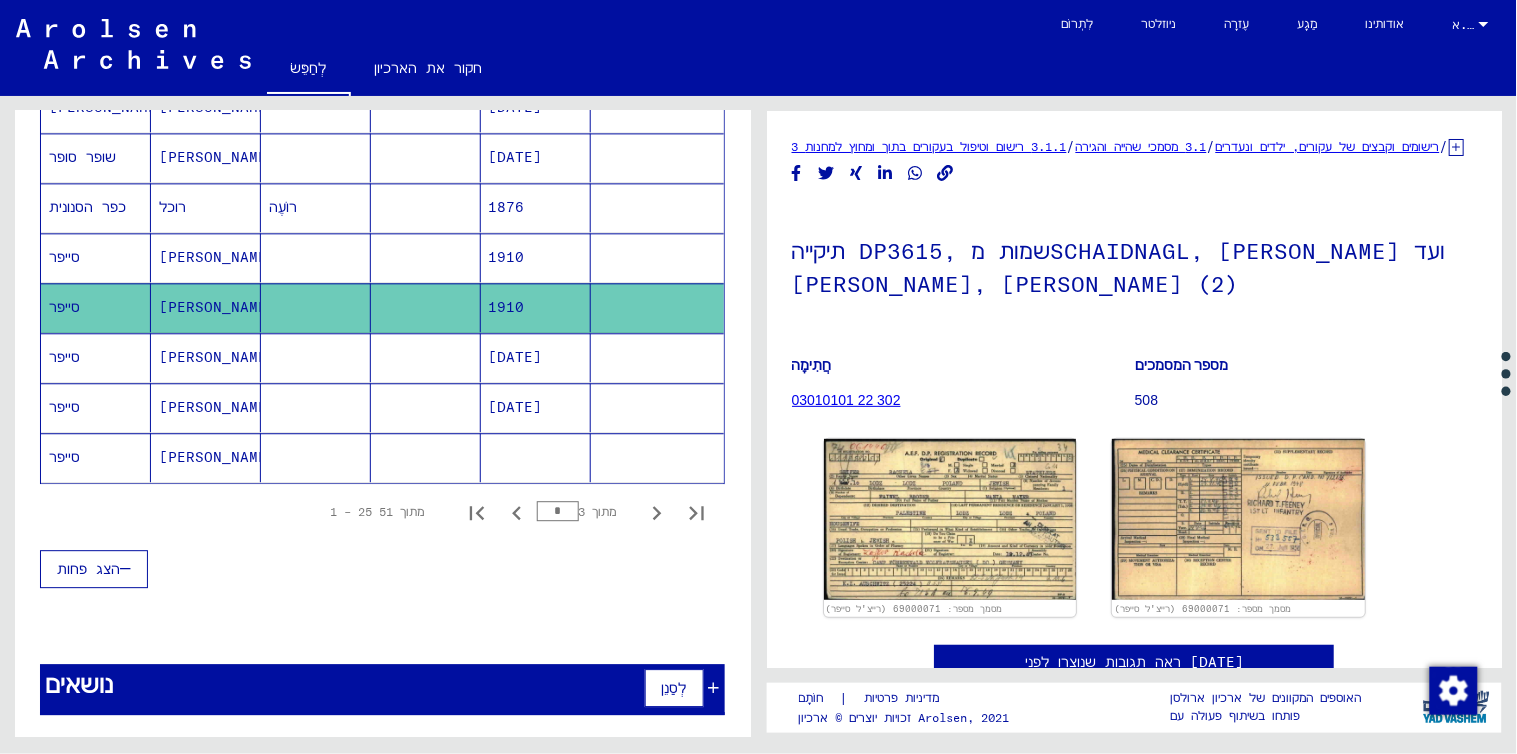 click on "[PERSON_NAME]" 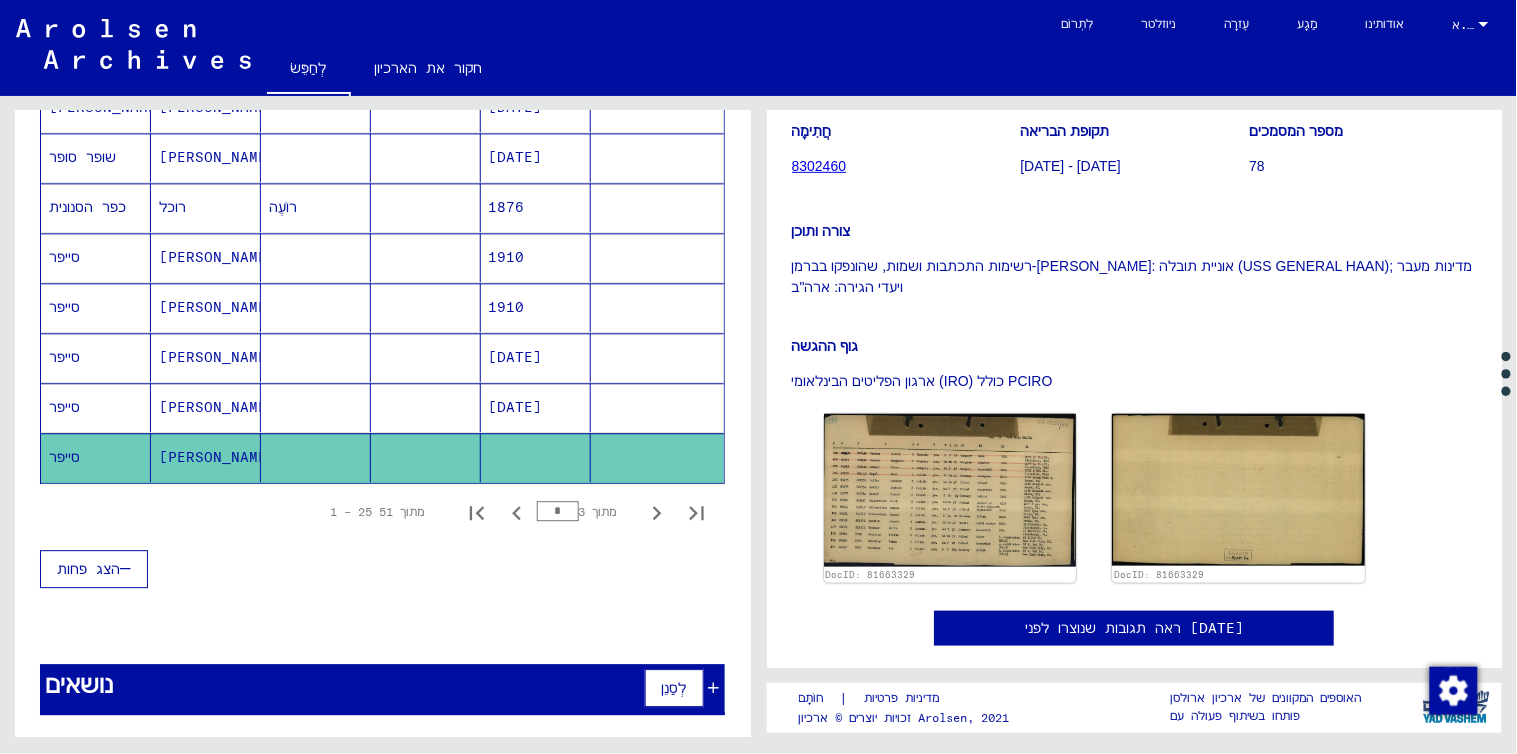scroll, scrollTop: 296, scrollLeft: 0, axis: vertical 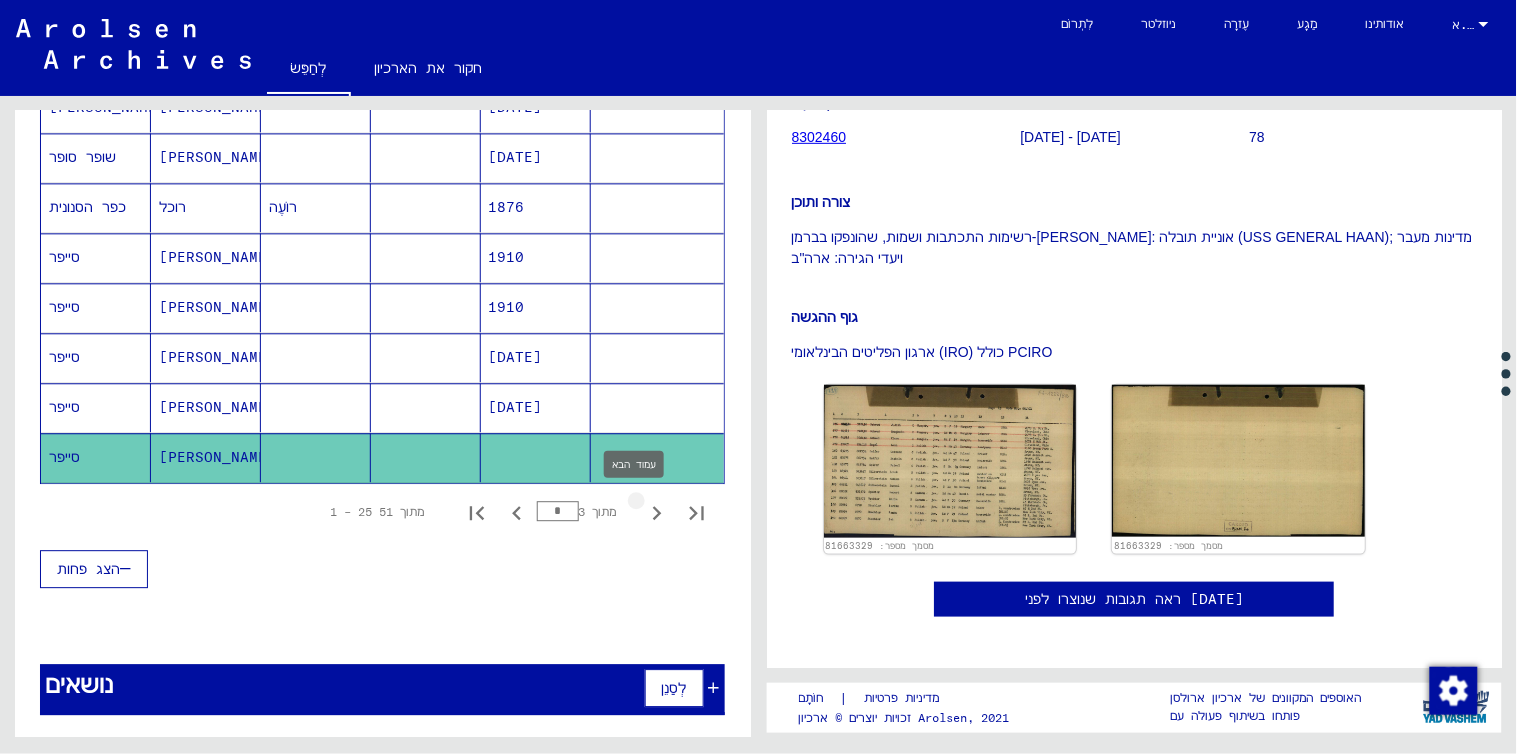 click 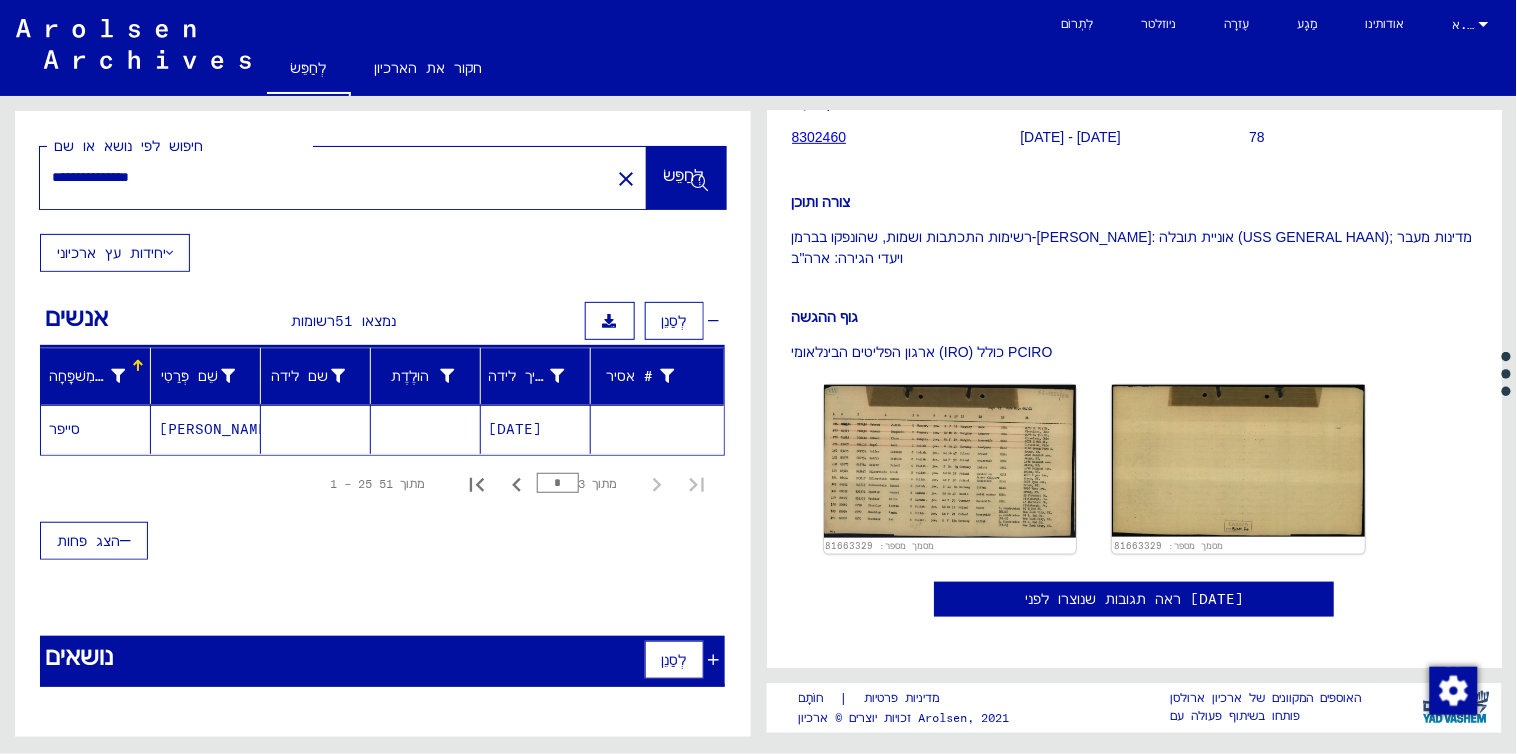 click on "[DATE]" 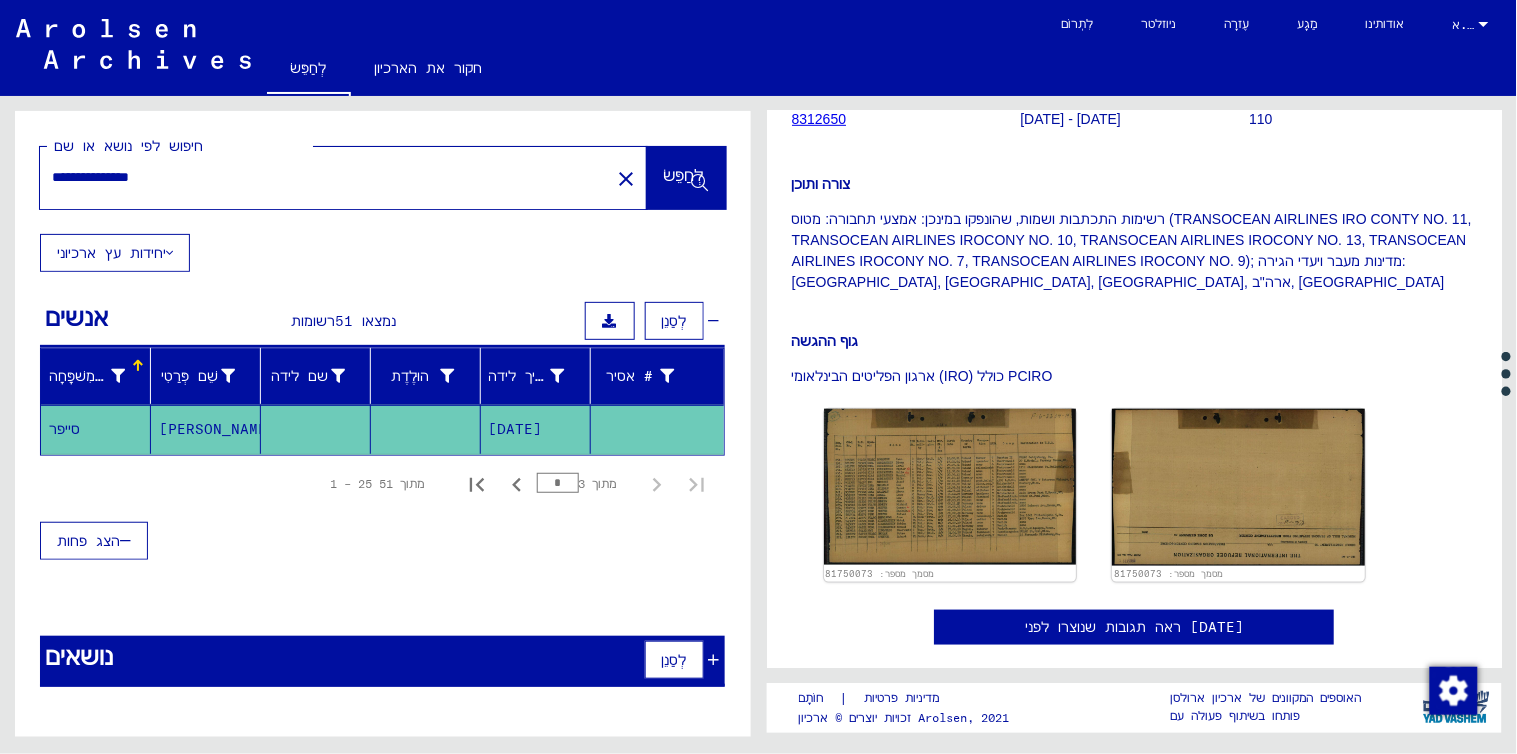 scroll, scrollTop: 417, scrollLeft: 0, axis: vertical 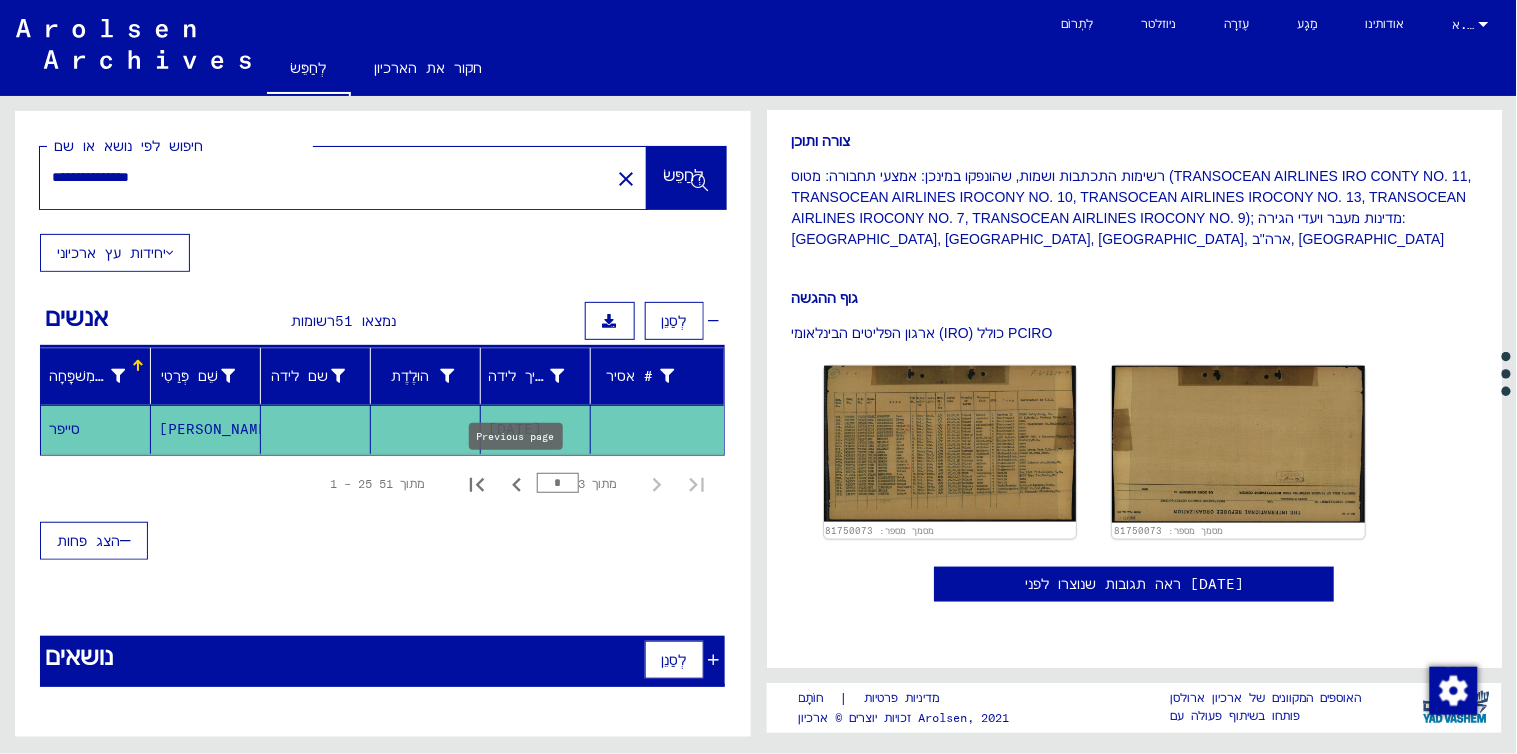 click 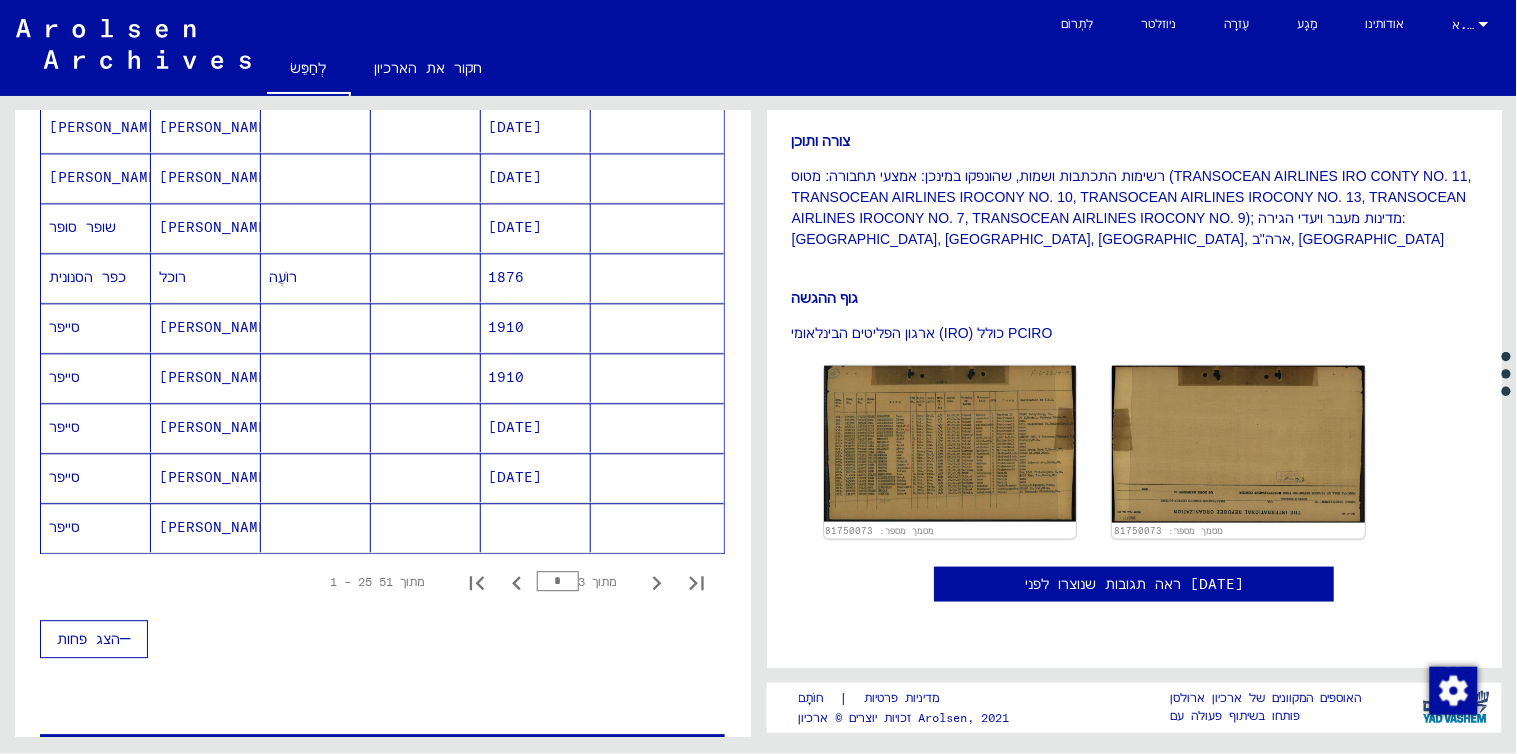 scroll, scrollTop: 1084, scrollLeft: 0, axis: vertical 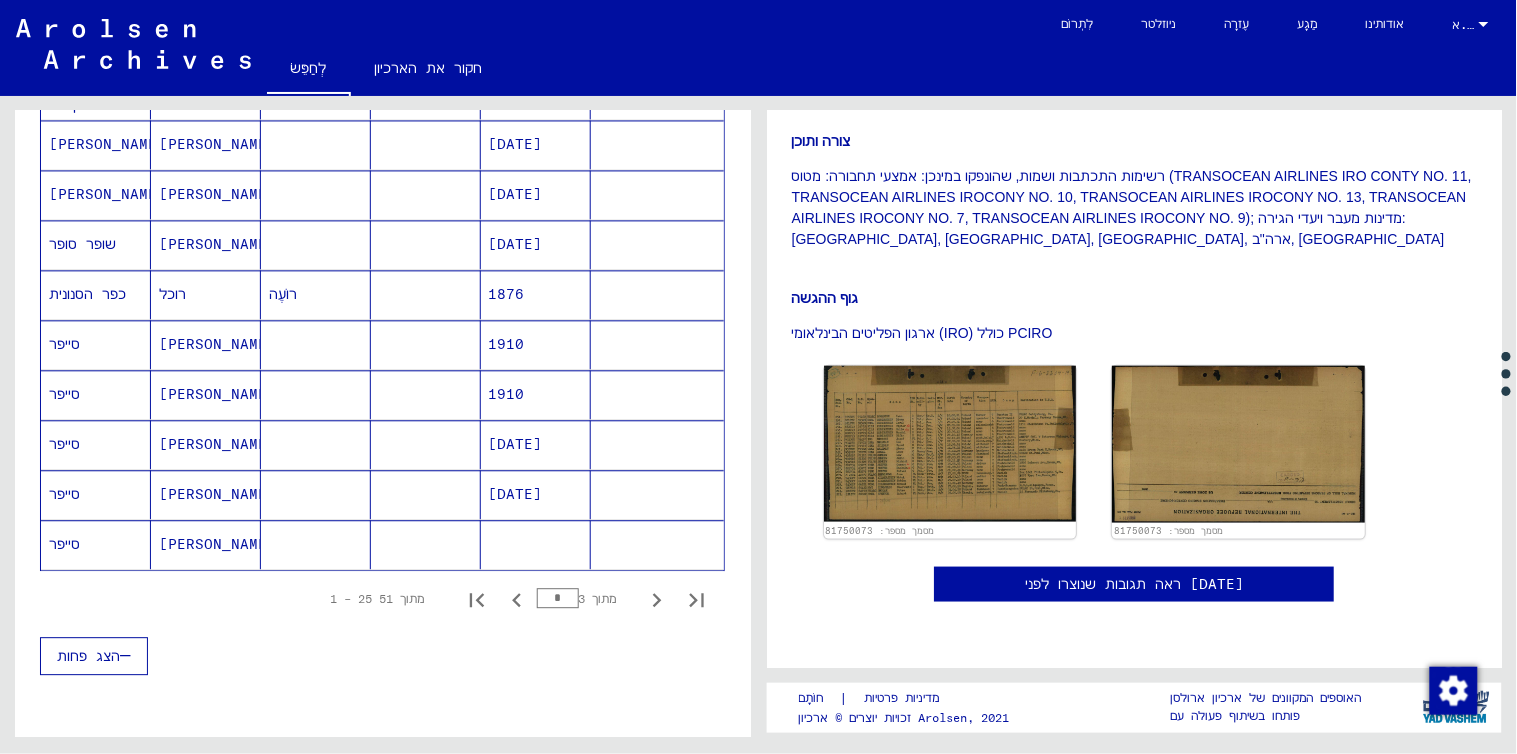 click on "[PERSON_NAME]" at bounding box center [217, 445] 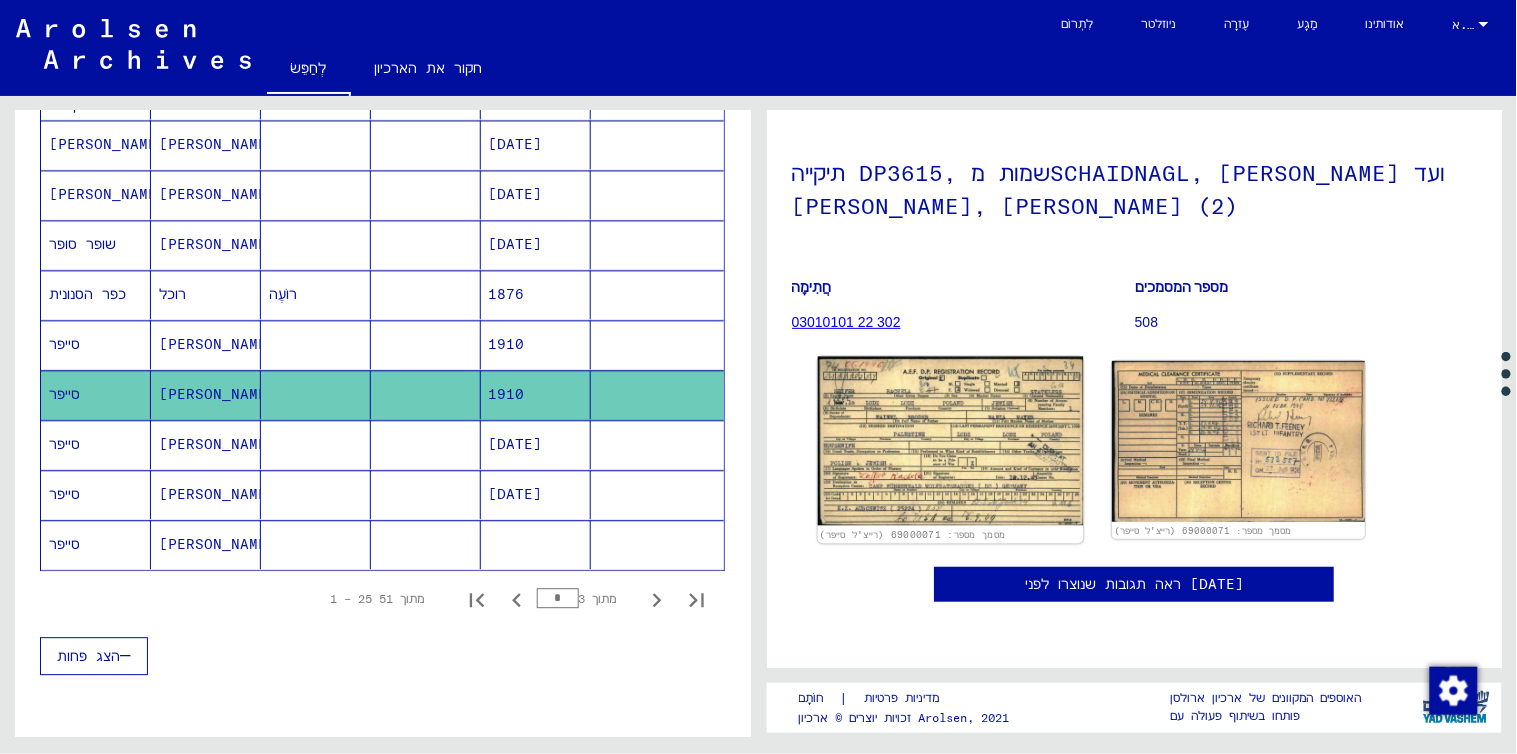 click 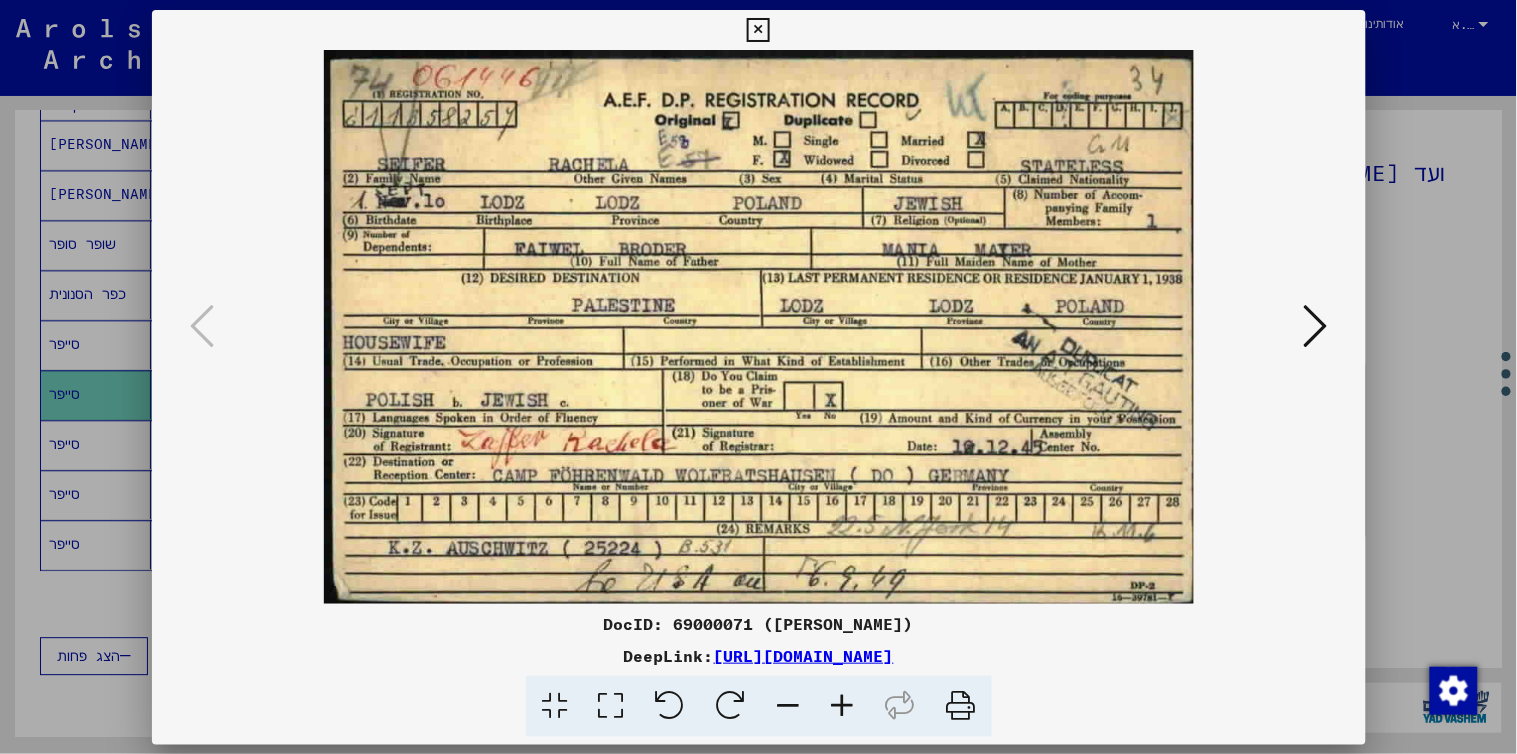 scroll, scrollTop: 123, scrollLeft: 0, axis: vertical 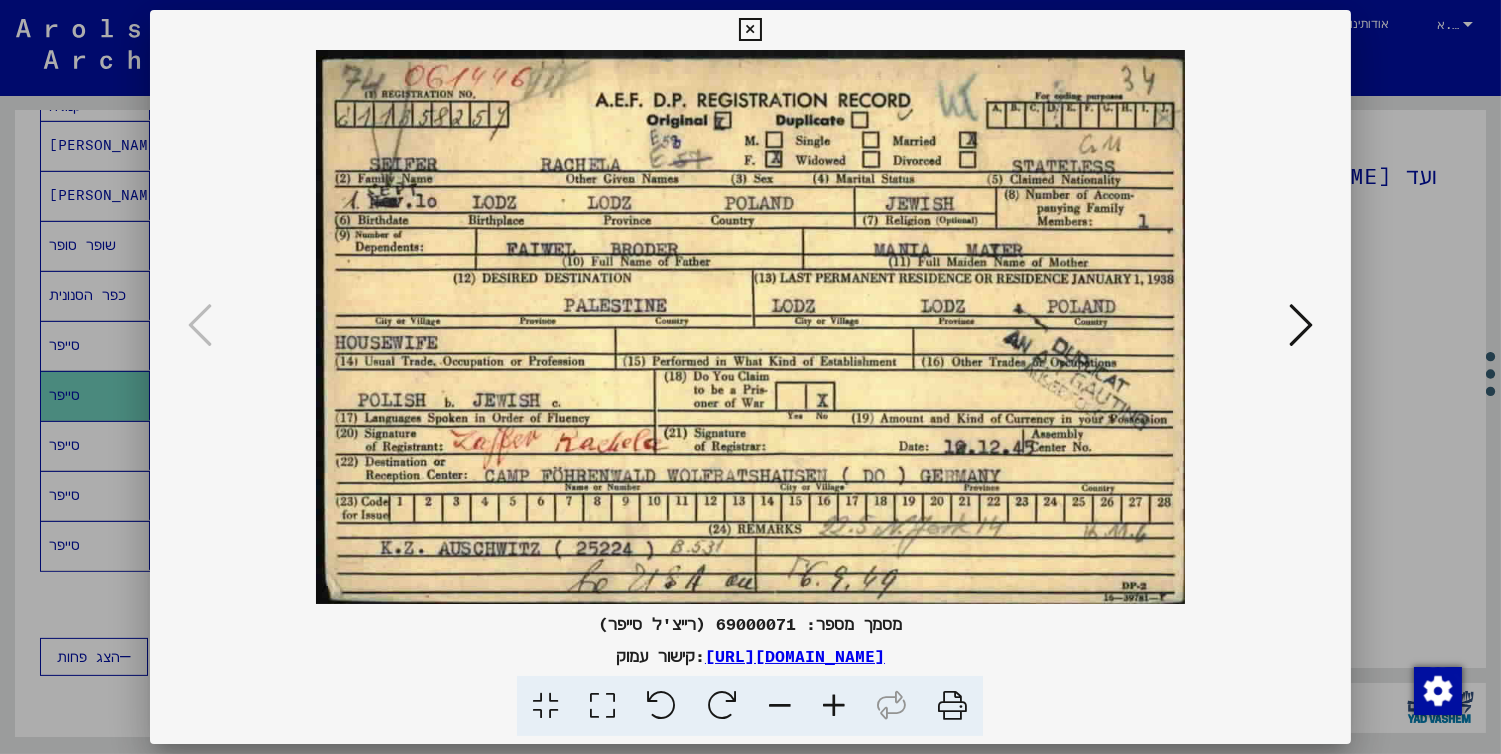 click at bounding box center (750, 30) 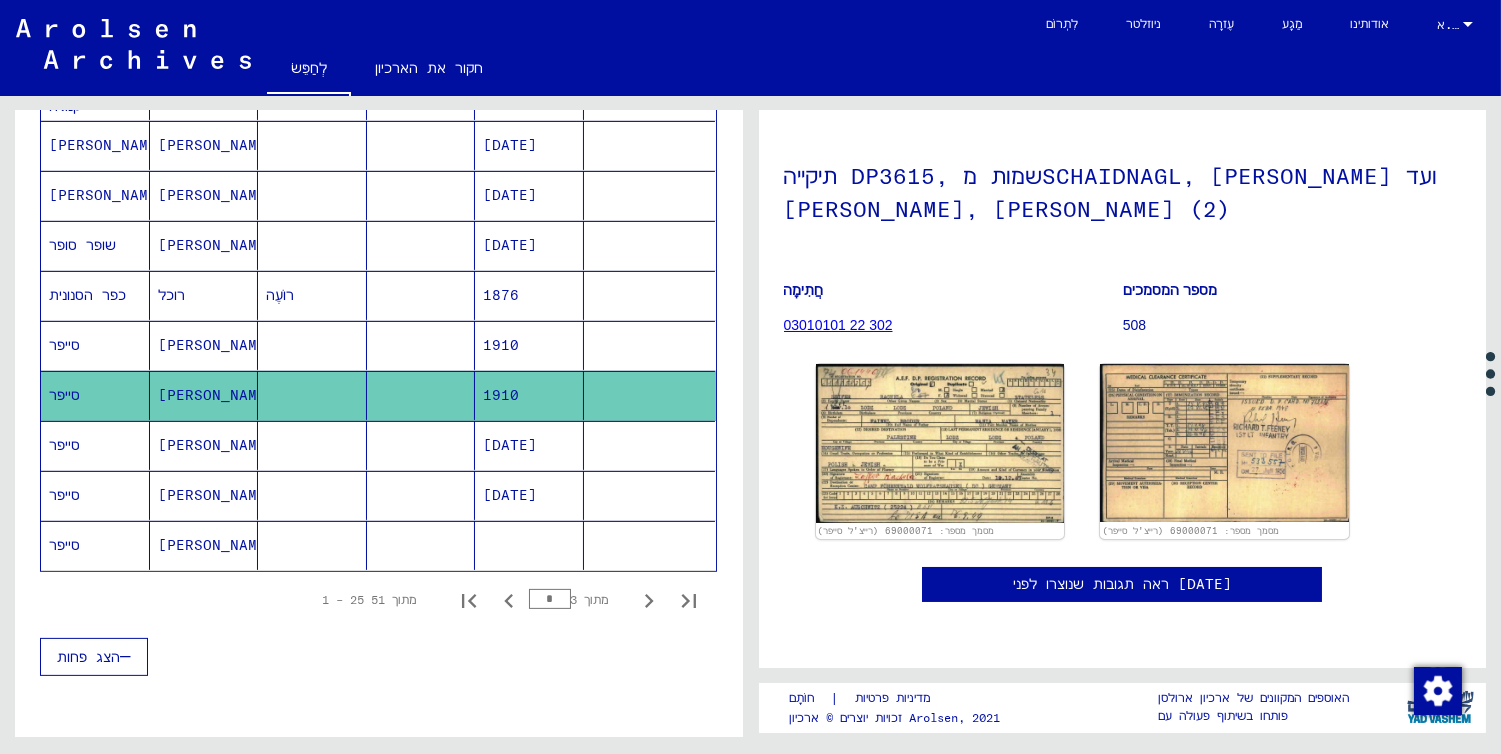 scroll, scrollTop: 124, scrollLeft: 0, axis: vertical 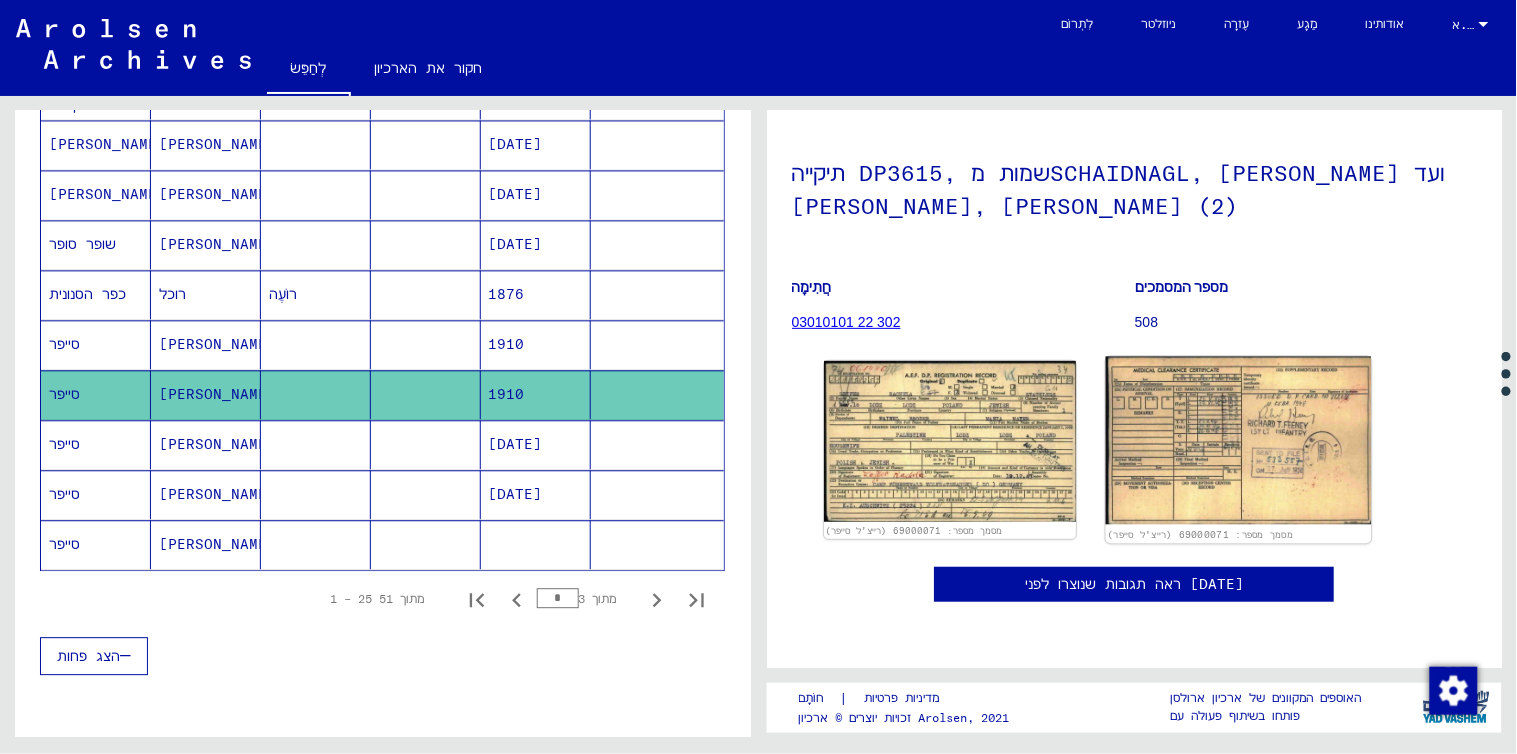 click 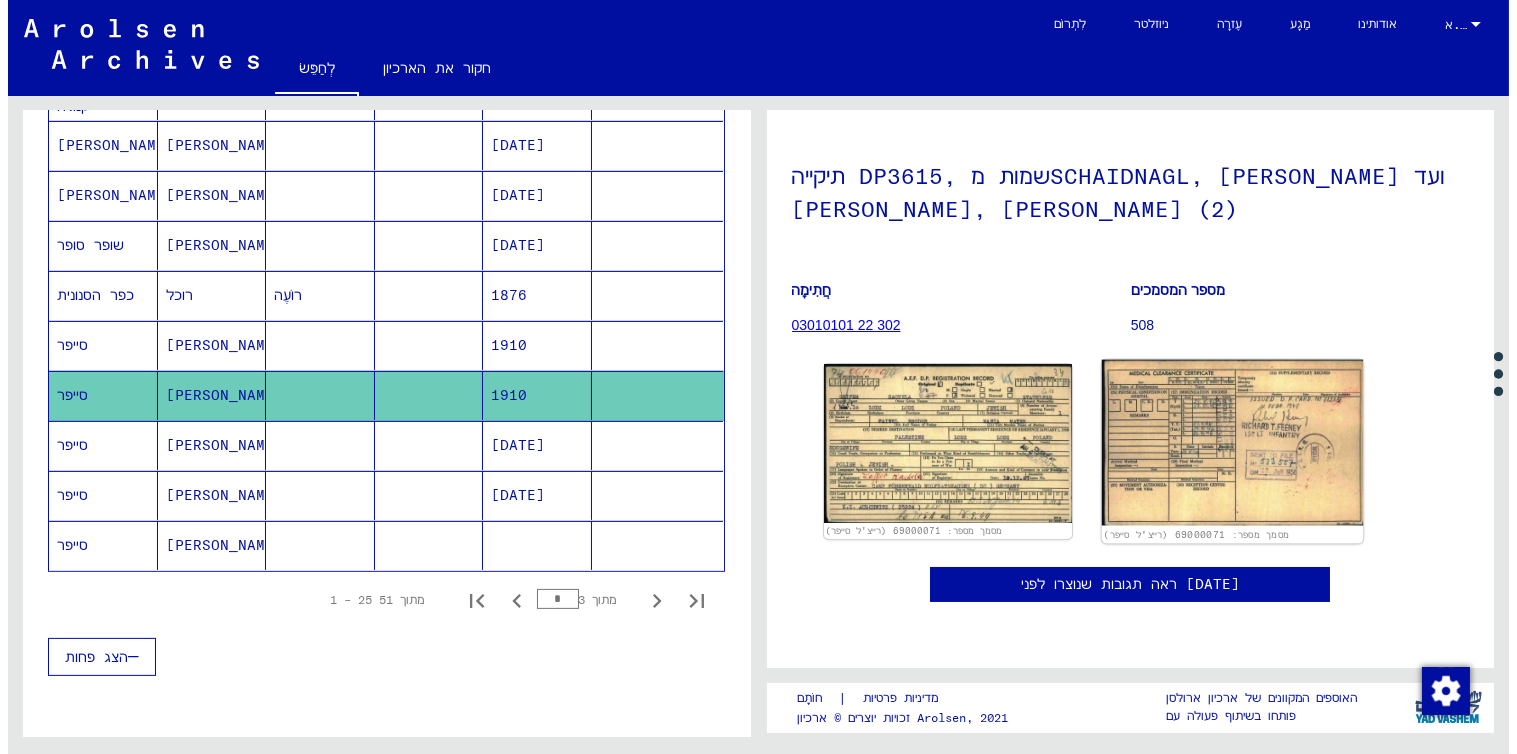 scroll, scrollTop: 123, scrollLeft: 0, axis: vertical 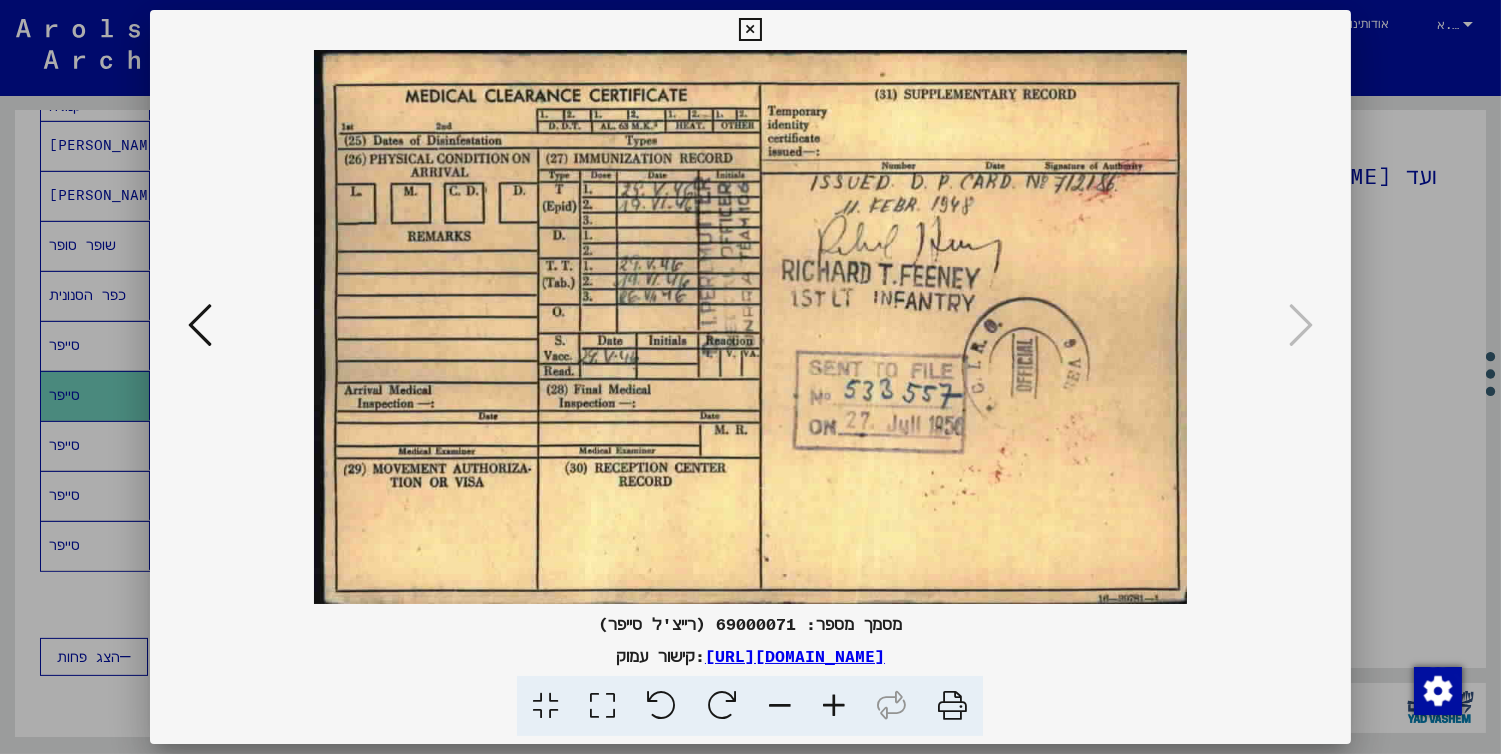 click at bounding box center (200, 325) 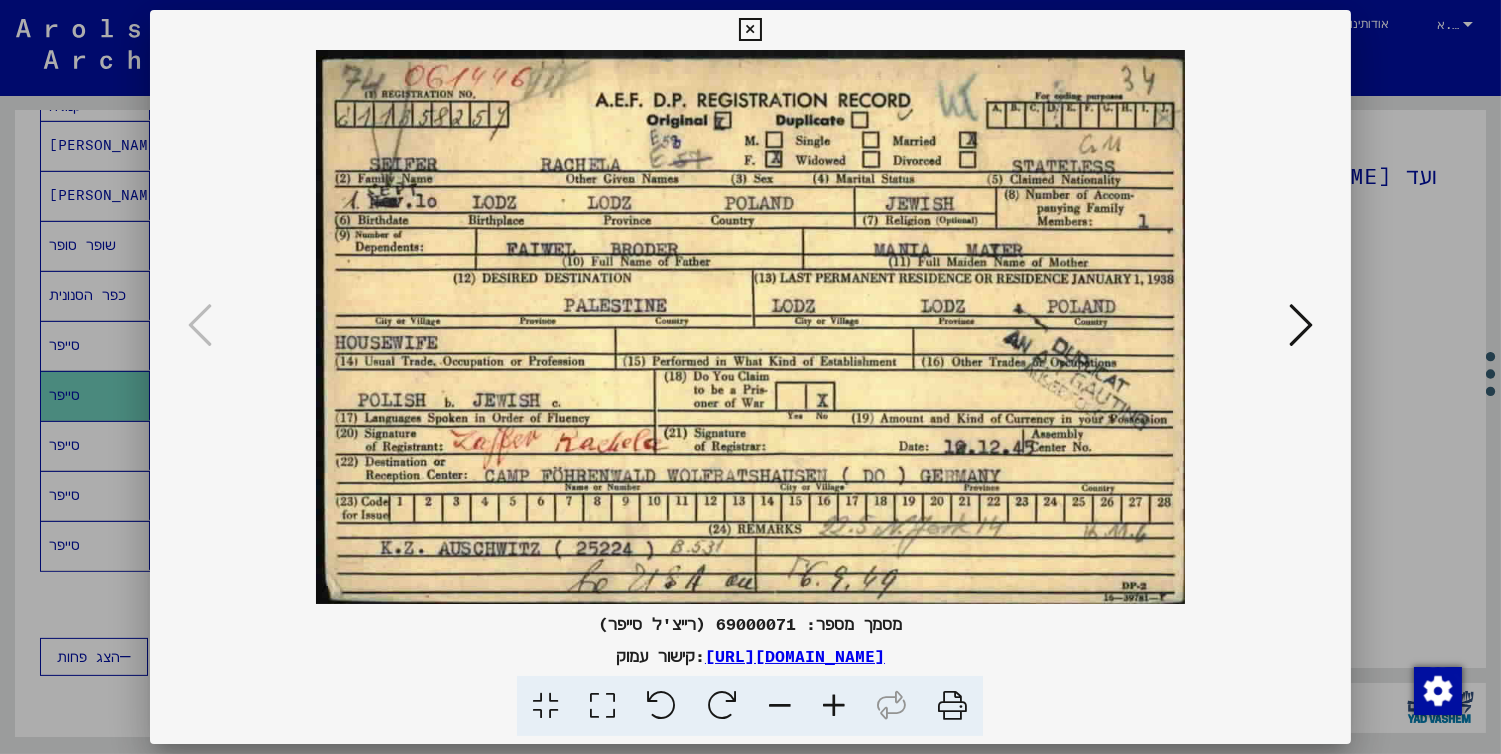 click at bounding box center (1301, 325) 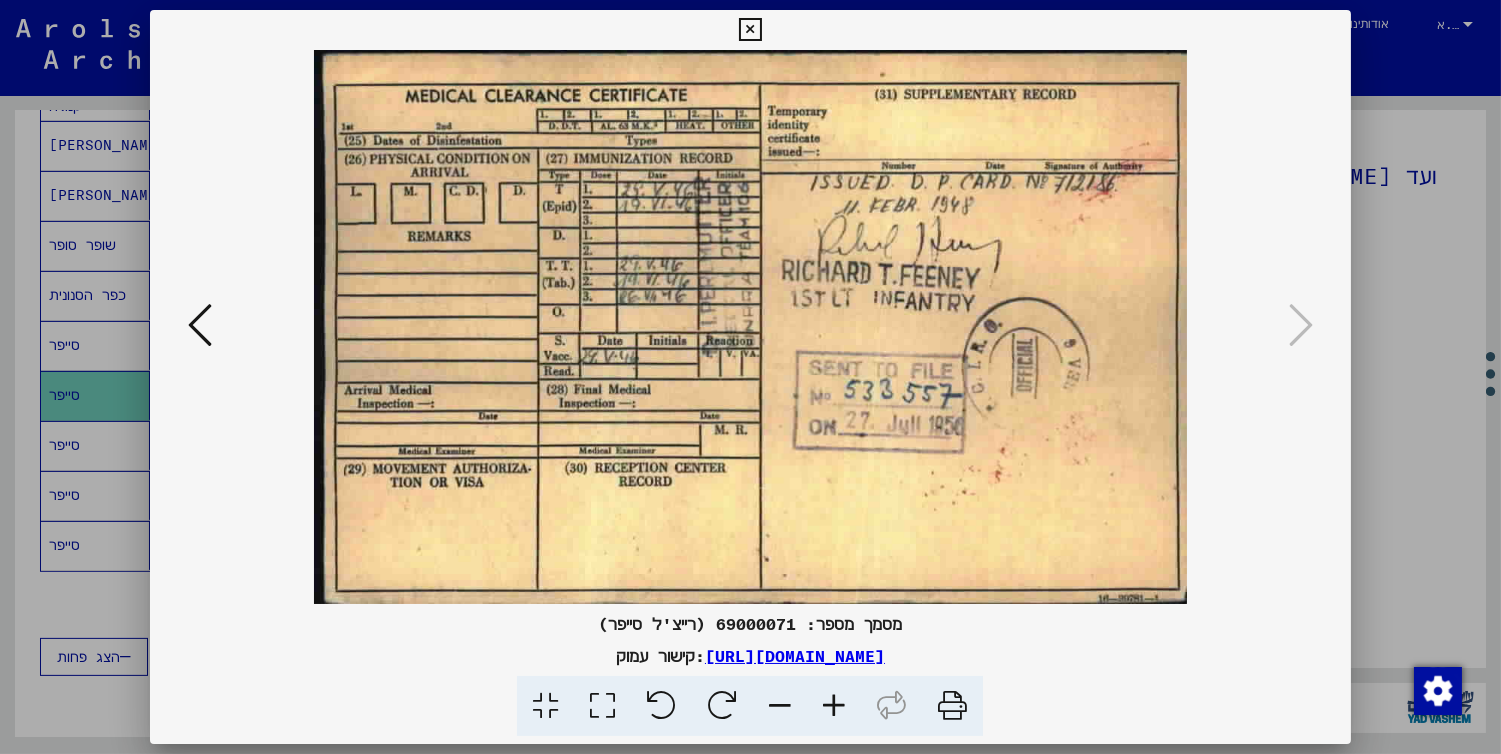 click at bounding box center [200, 325] 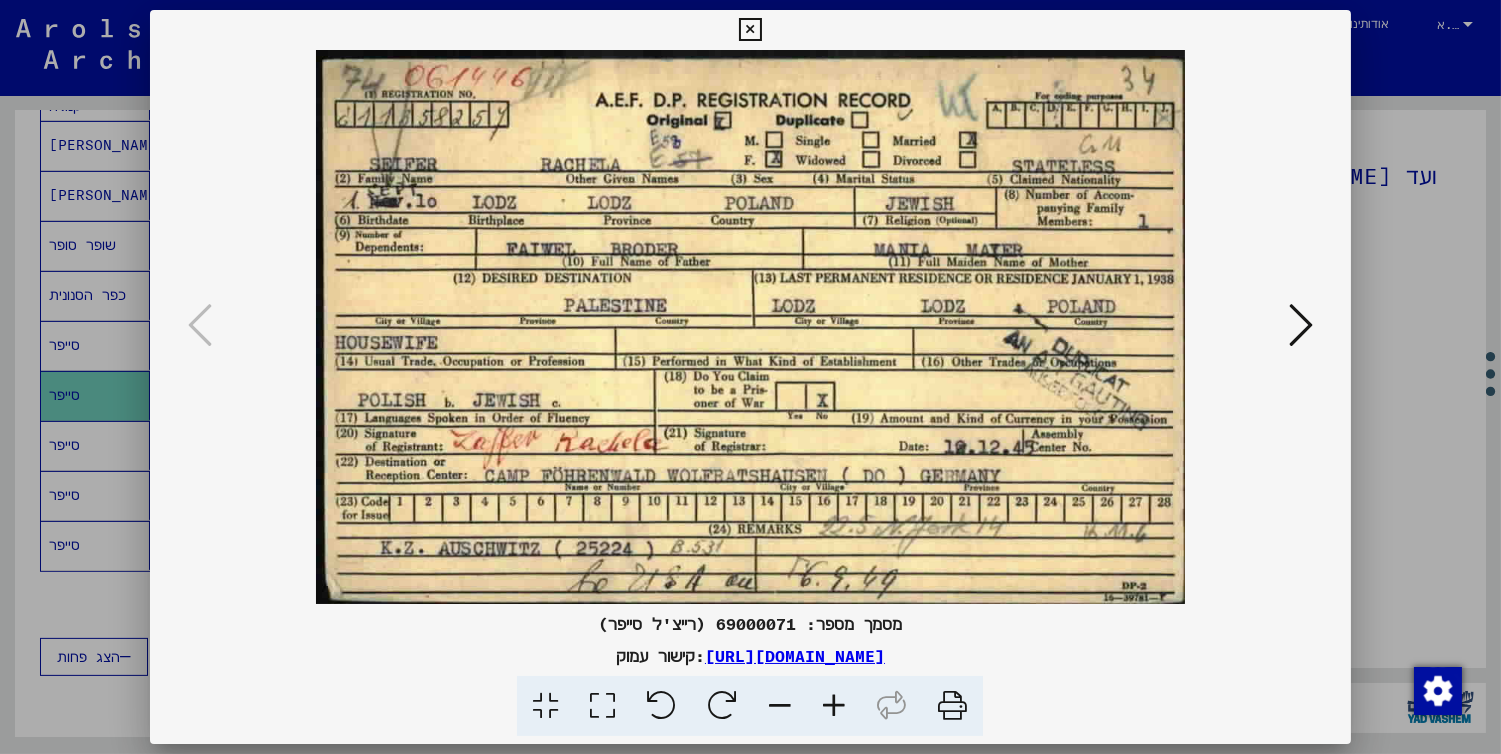 click at bounding box center (750, 30) 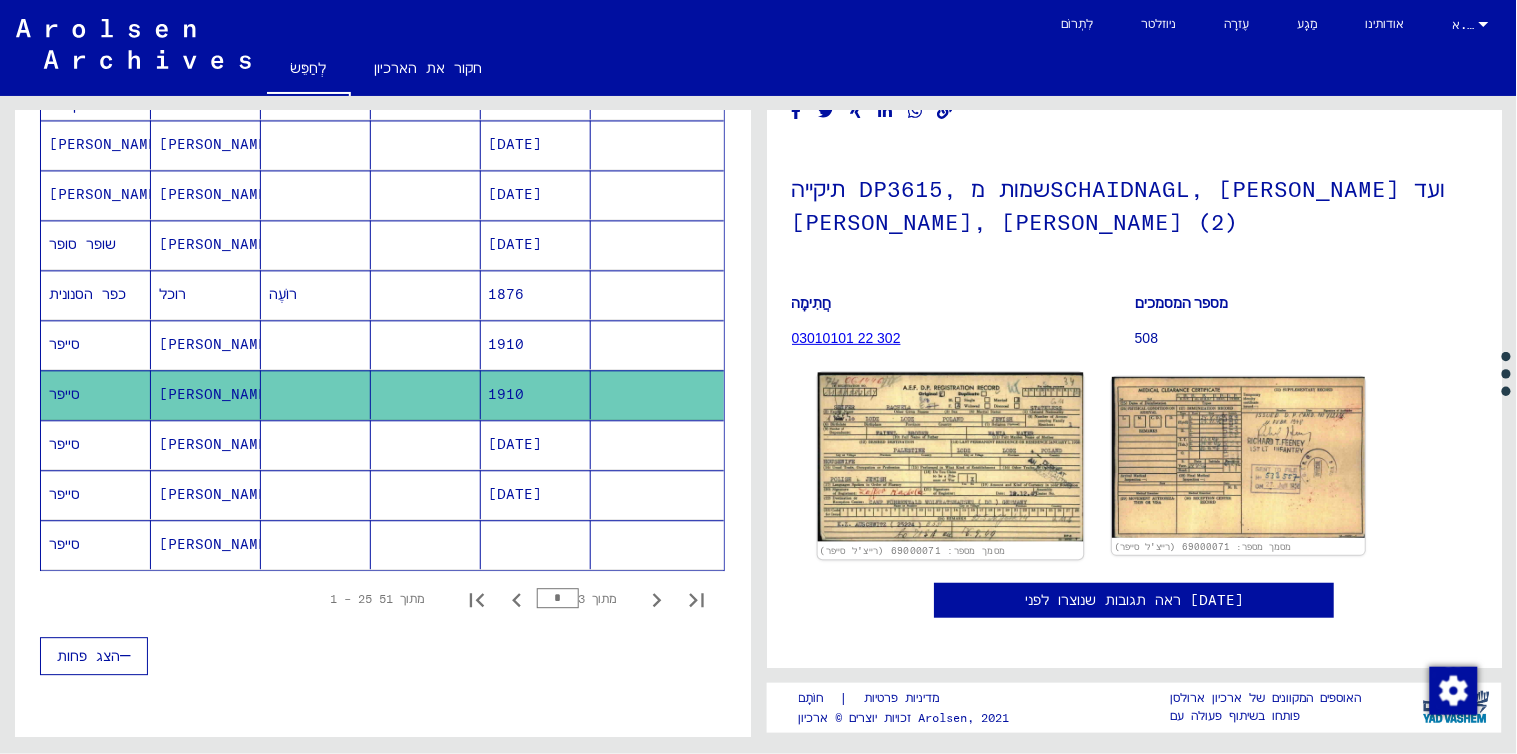 scroll, scrollTop: 0, scrollLeft: 0, axis: both 